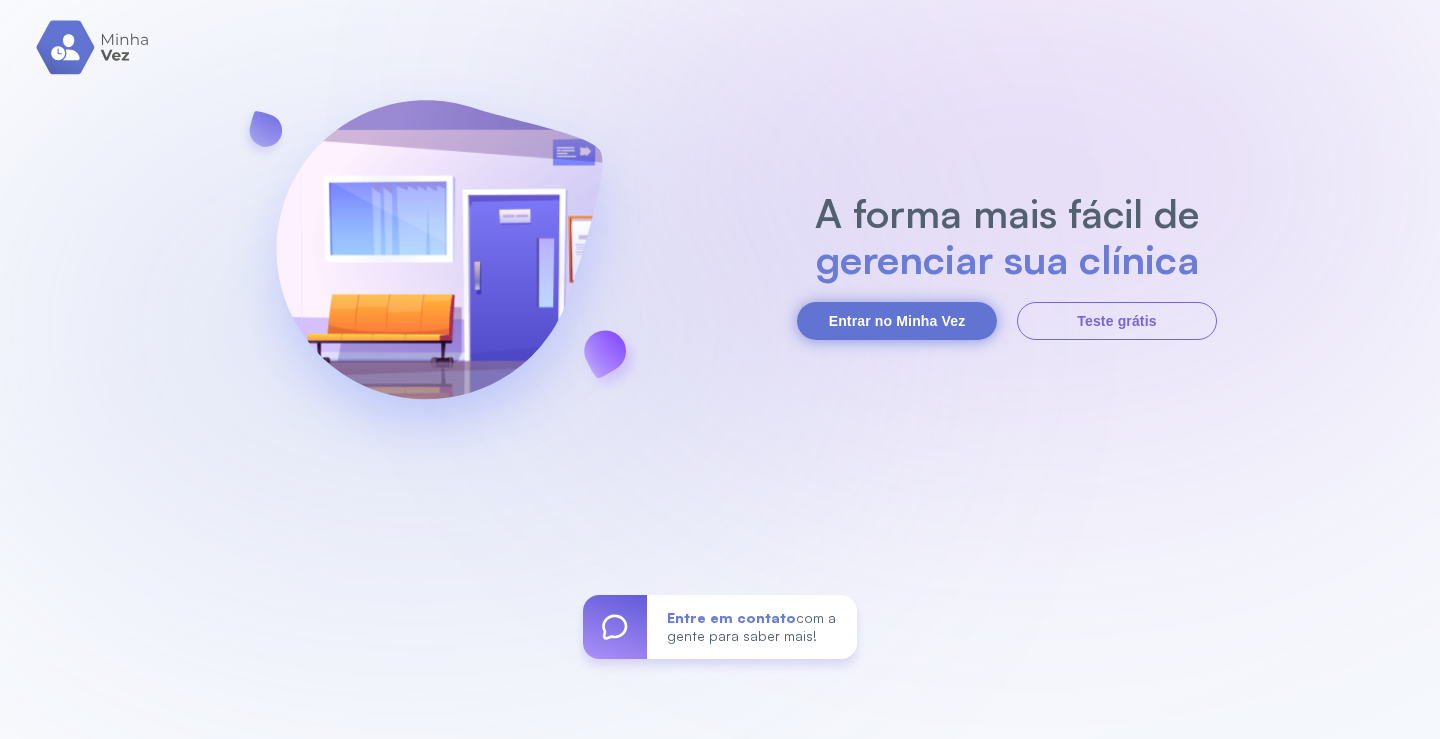 scroll, scrollTop: 0, scrollLeft: 0, axis: both 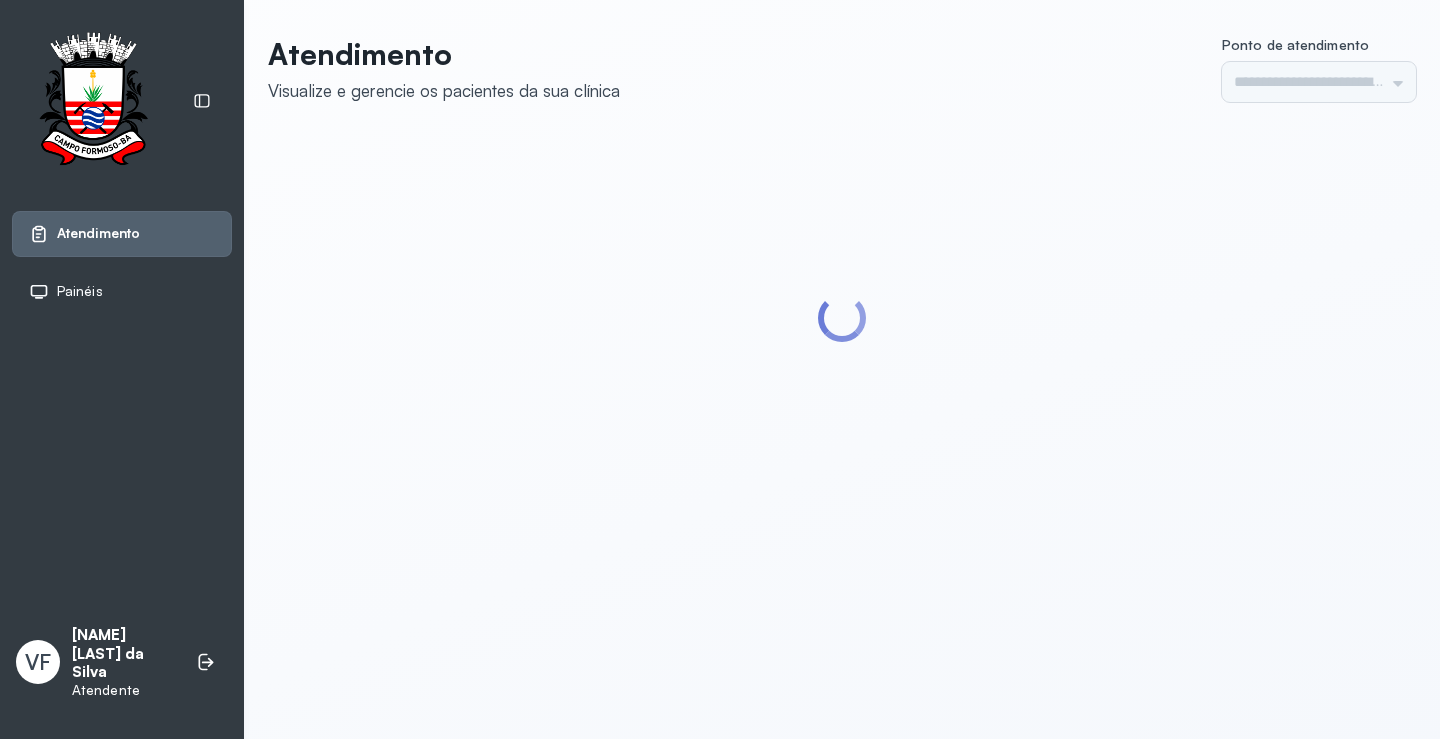 type on "*********" 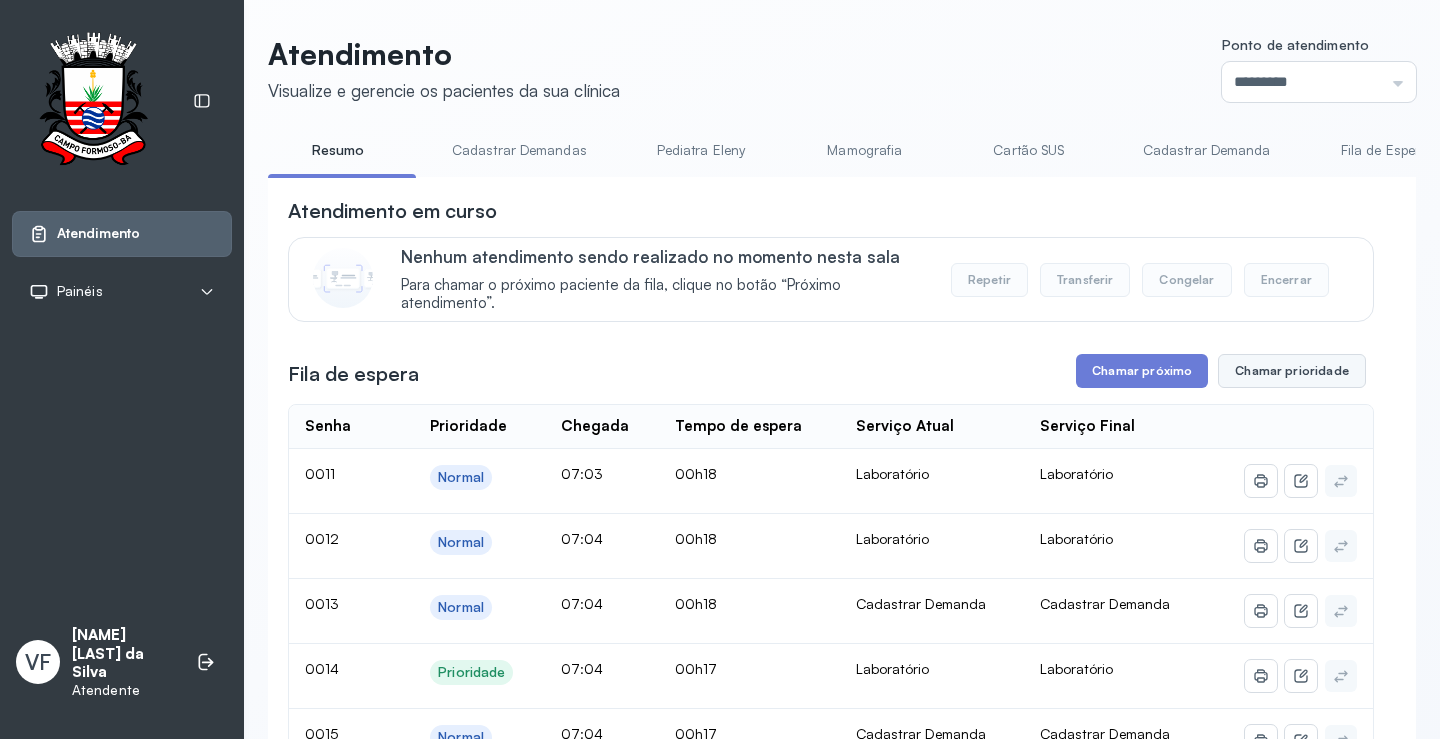 click on "Chamar prioridade" at bounding box center [1292, 371] 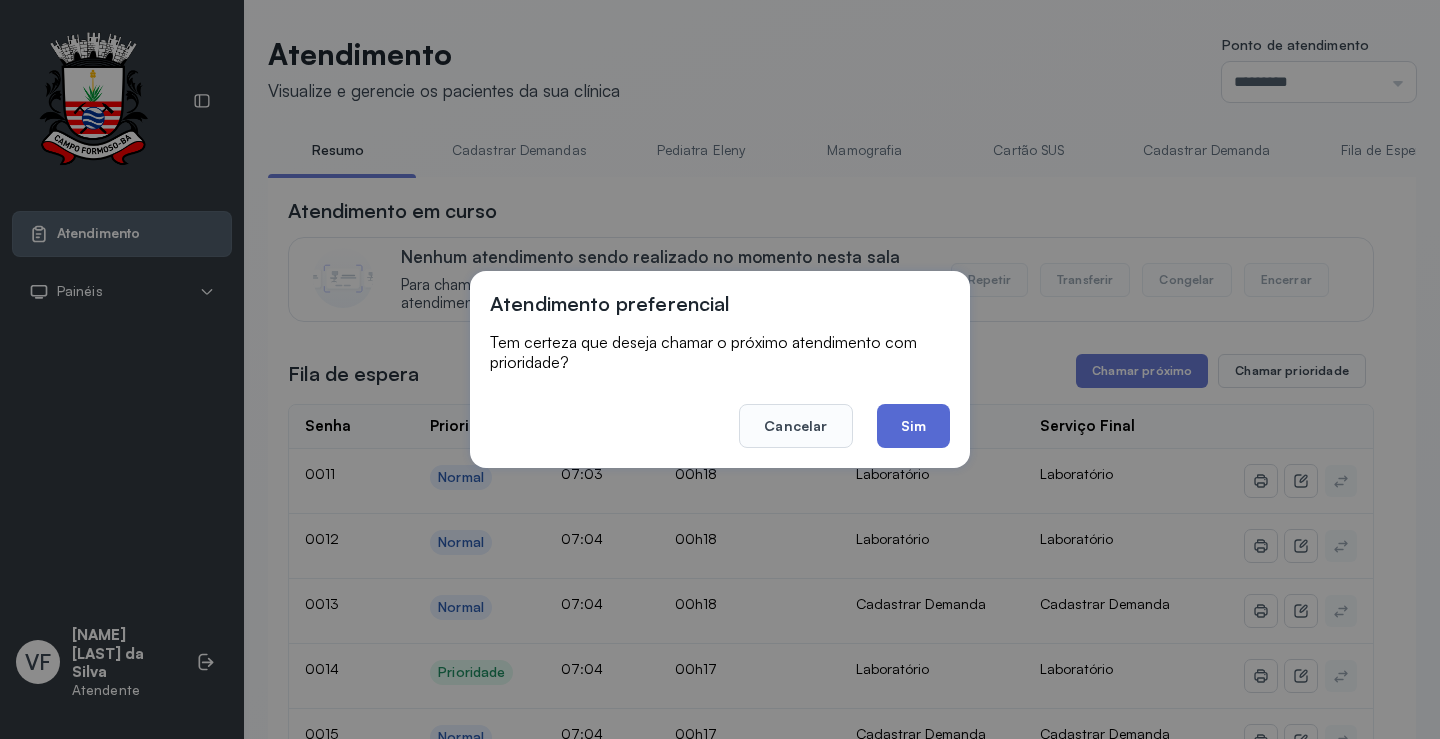drag, startPoint x: 916, startPoint y: 421, endPoint x: 667, endPoint y: 148, distance: 369.49966 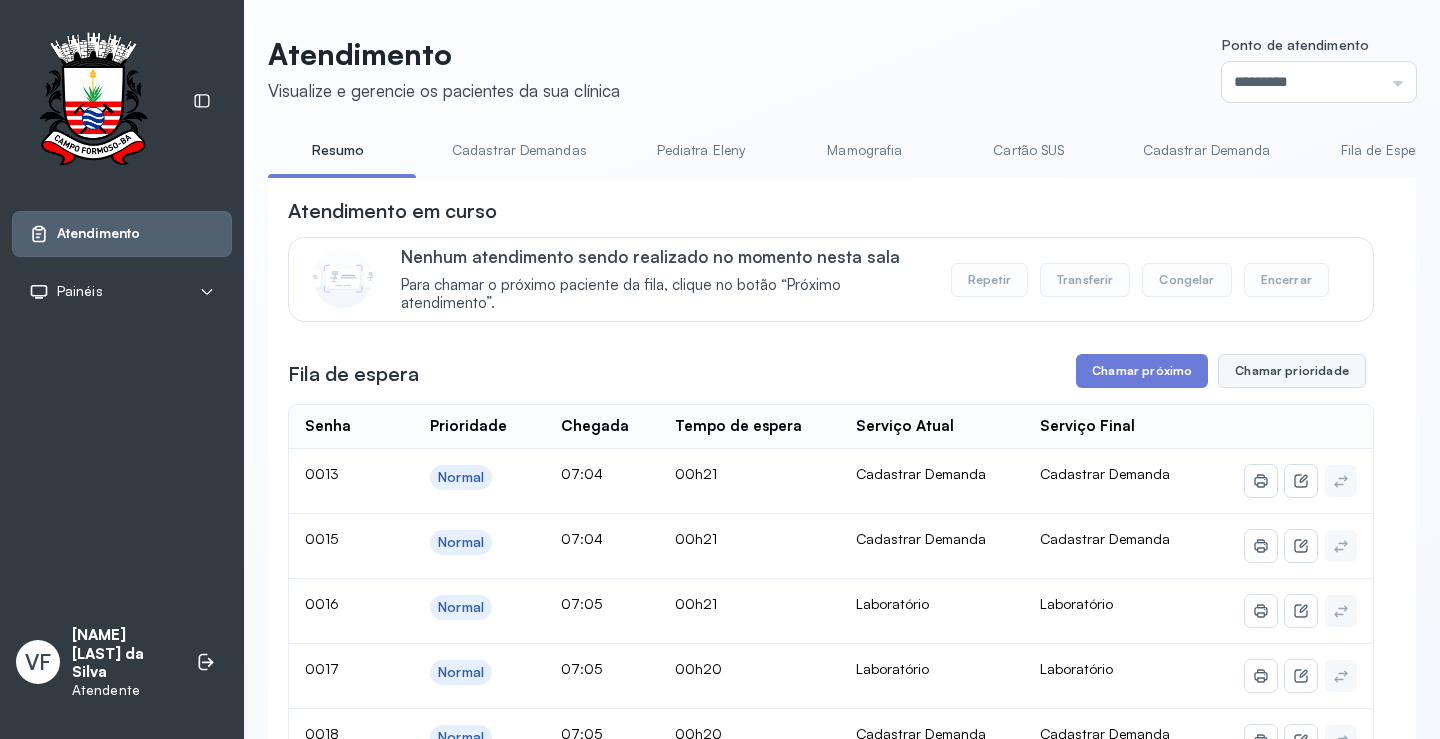 click on "Chamar prioridade" at bounding box center (1292, 371) 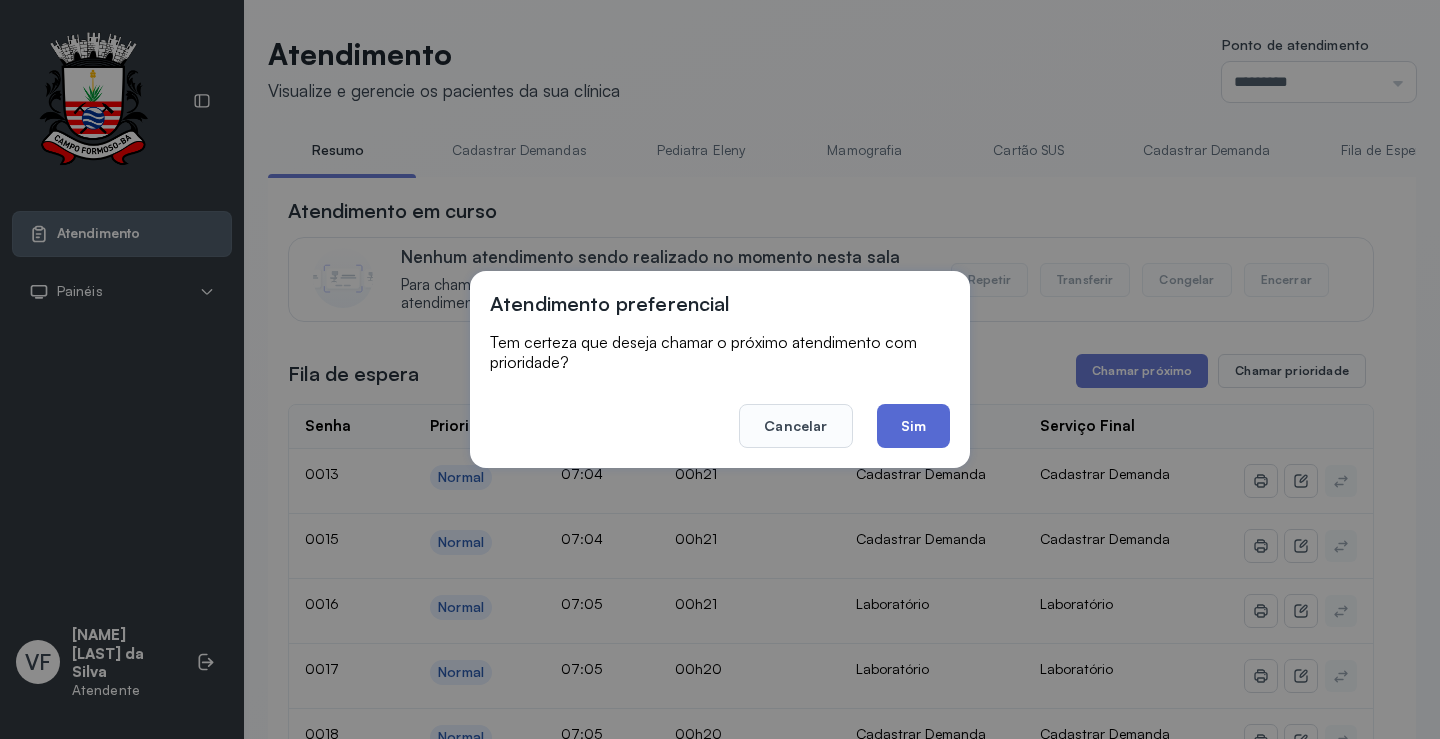 click on "Sim" 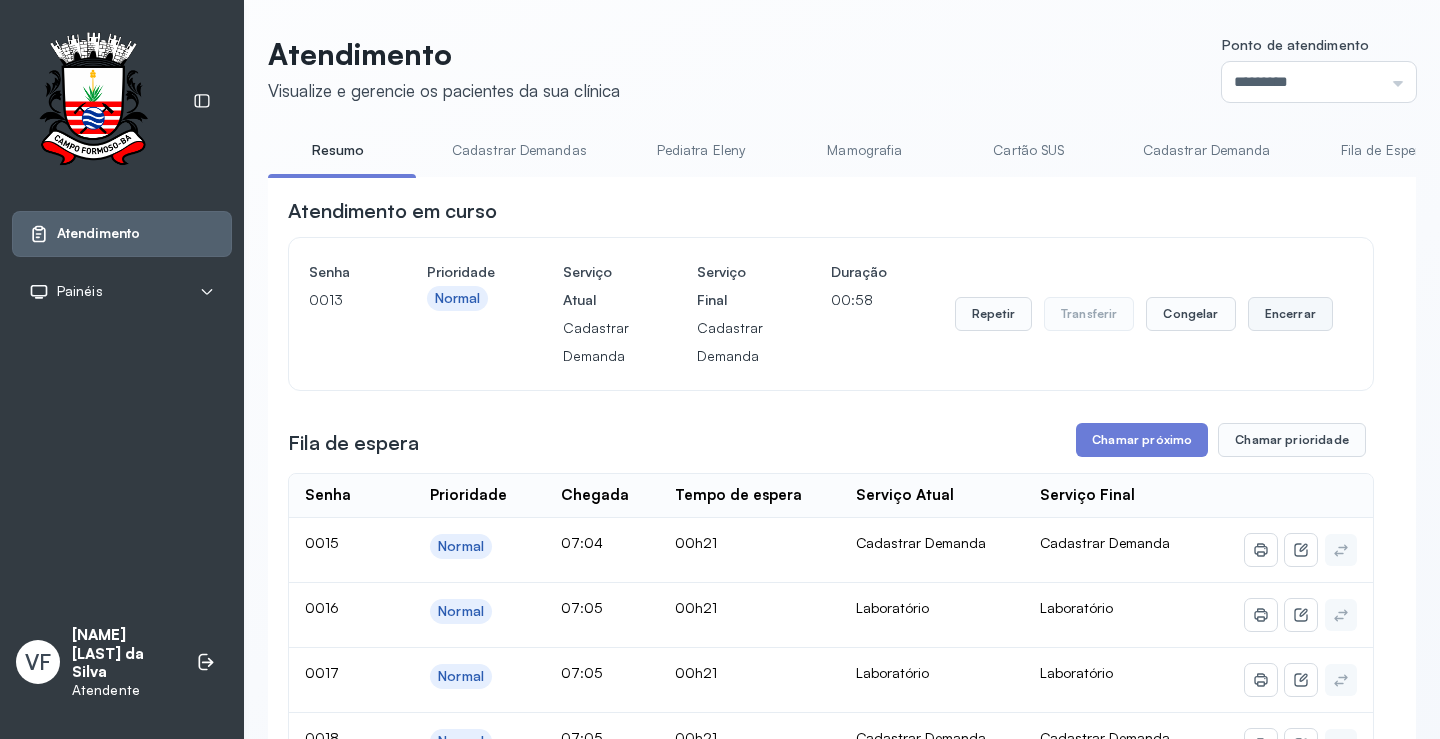 click on "Encerrar" at bounding box center [1290, 314] 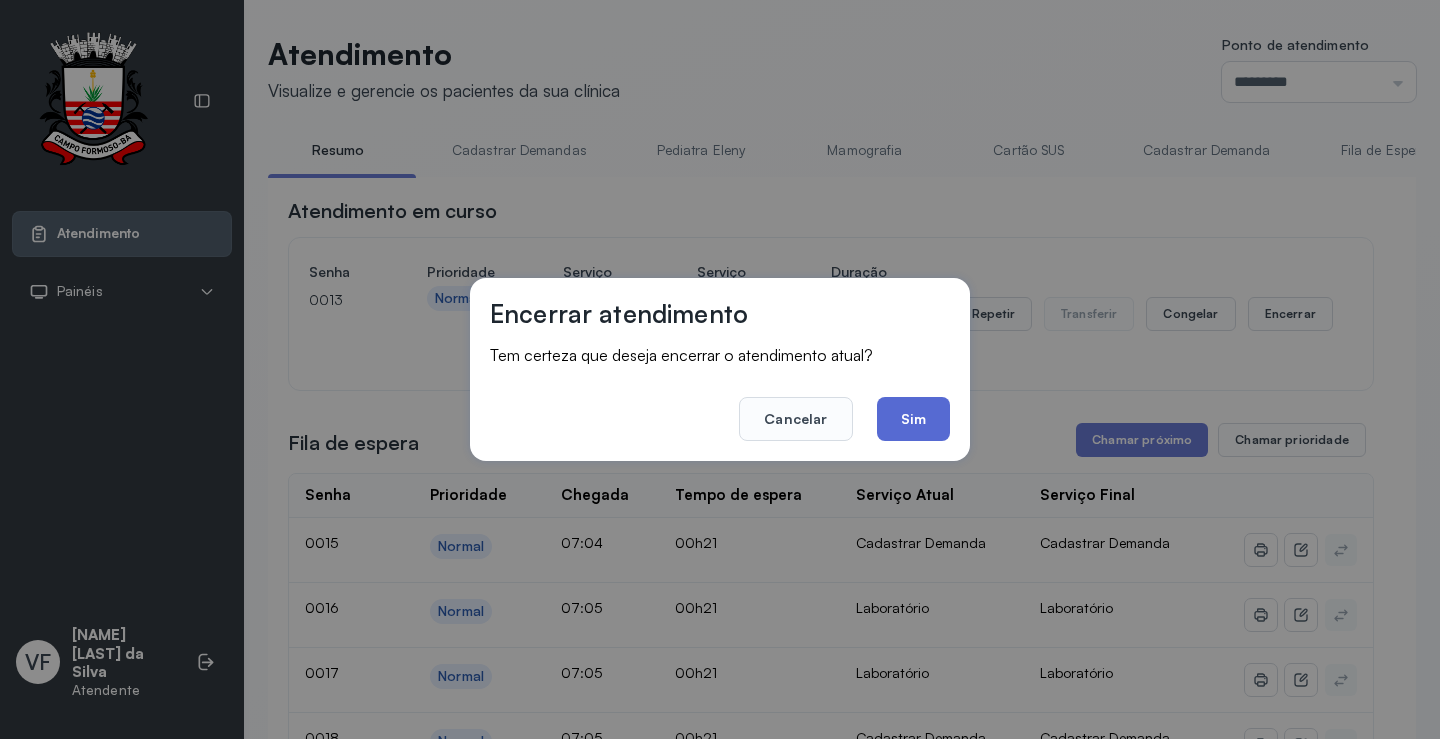 click on "Sim" 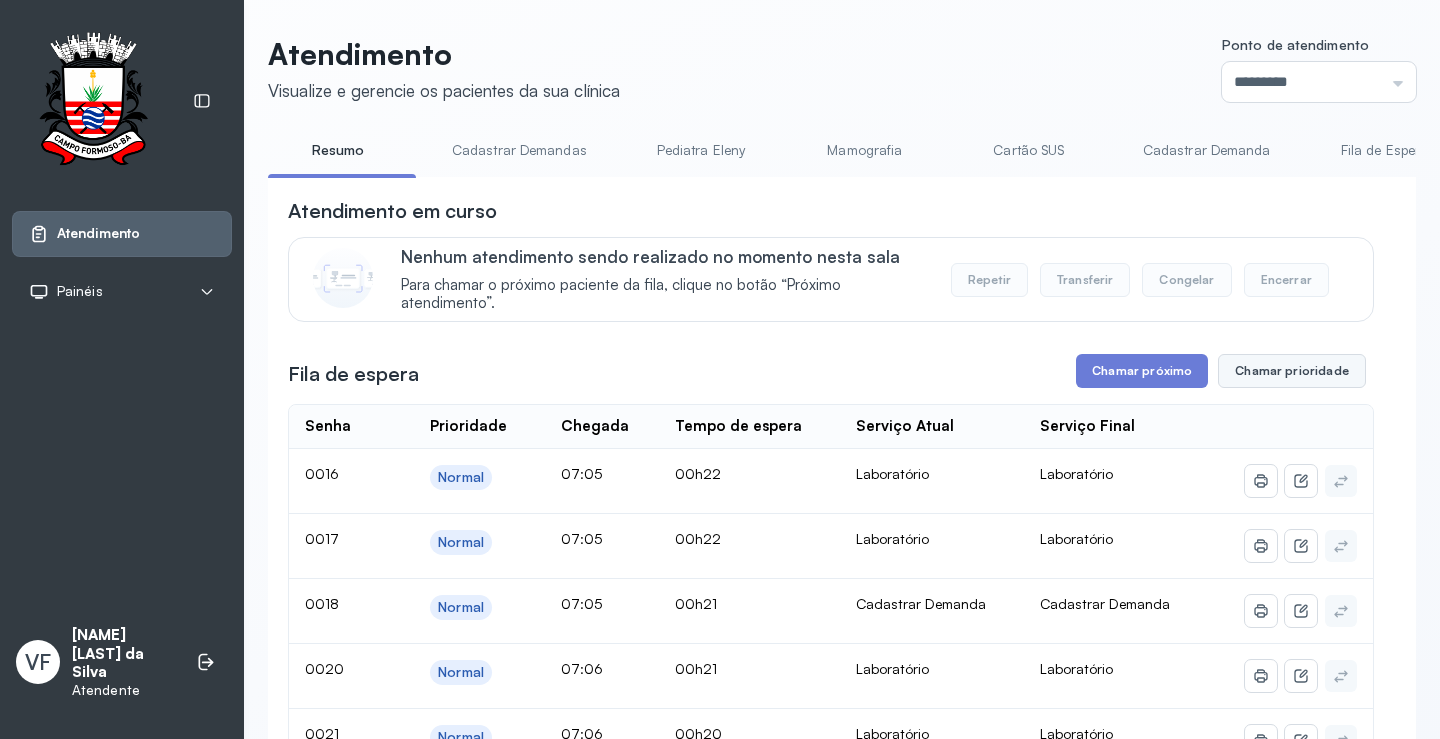 click on "Chamar prioridade" at bounding box center [1292, 371] 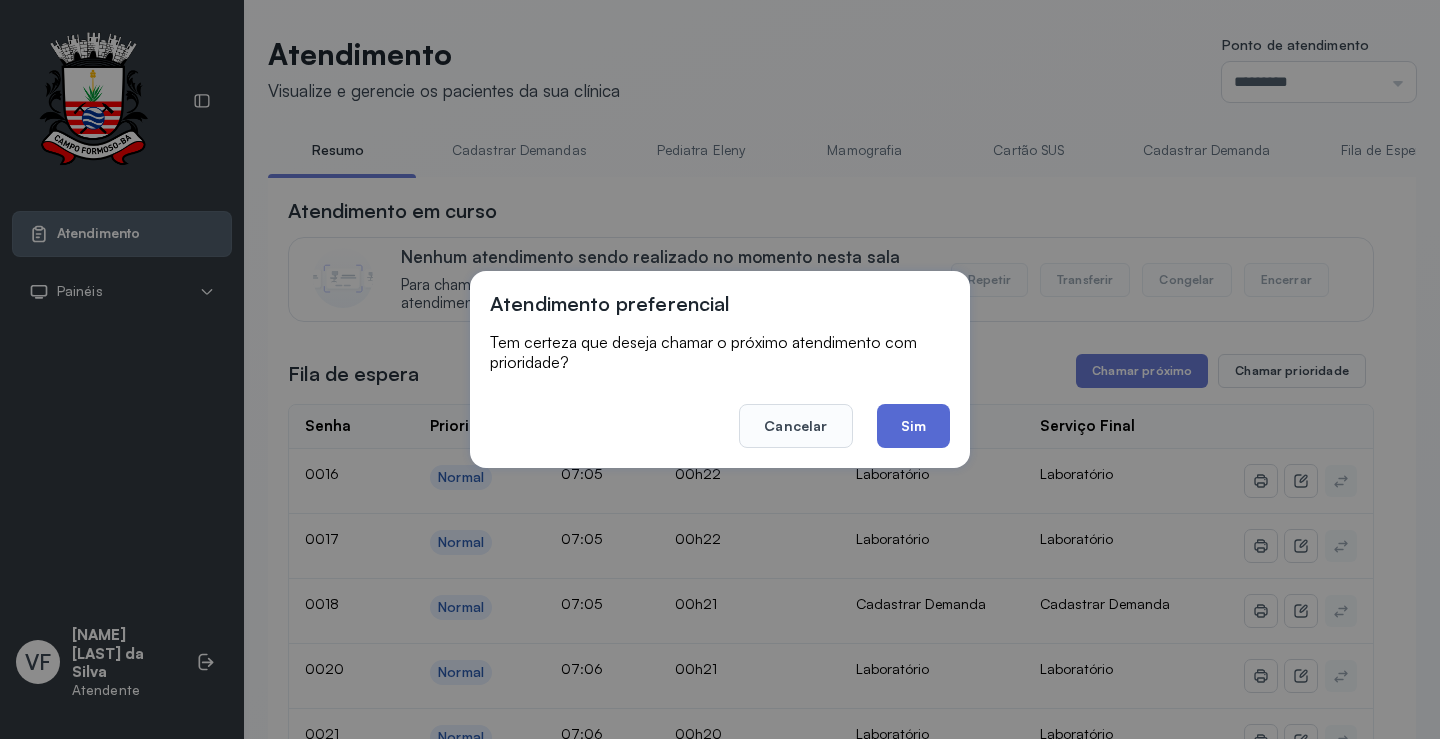 click on "Sim" 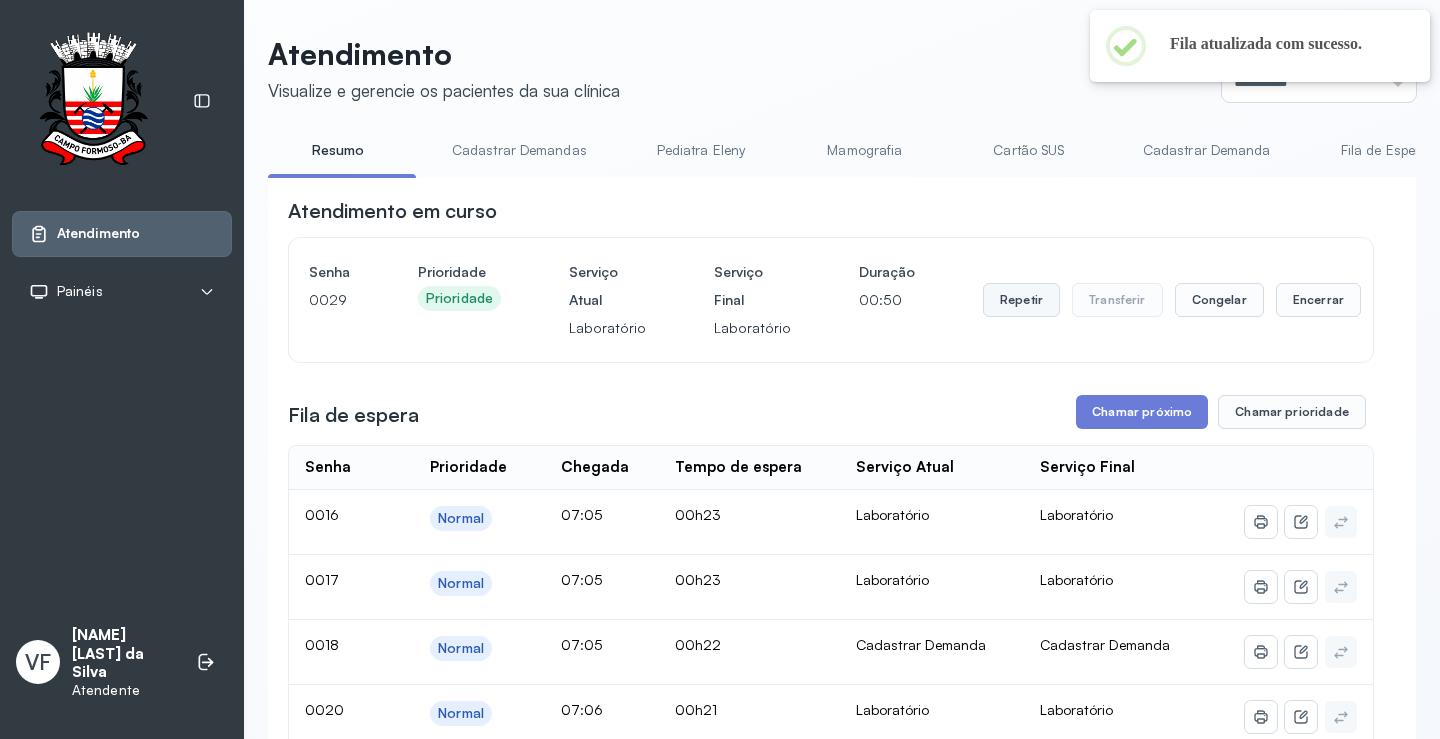 click on "Repetir" at bounding box center [1021, 300] 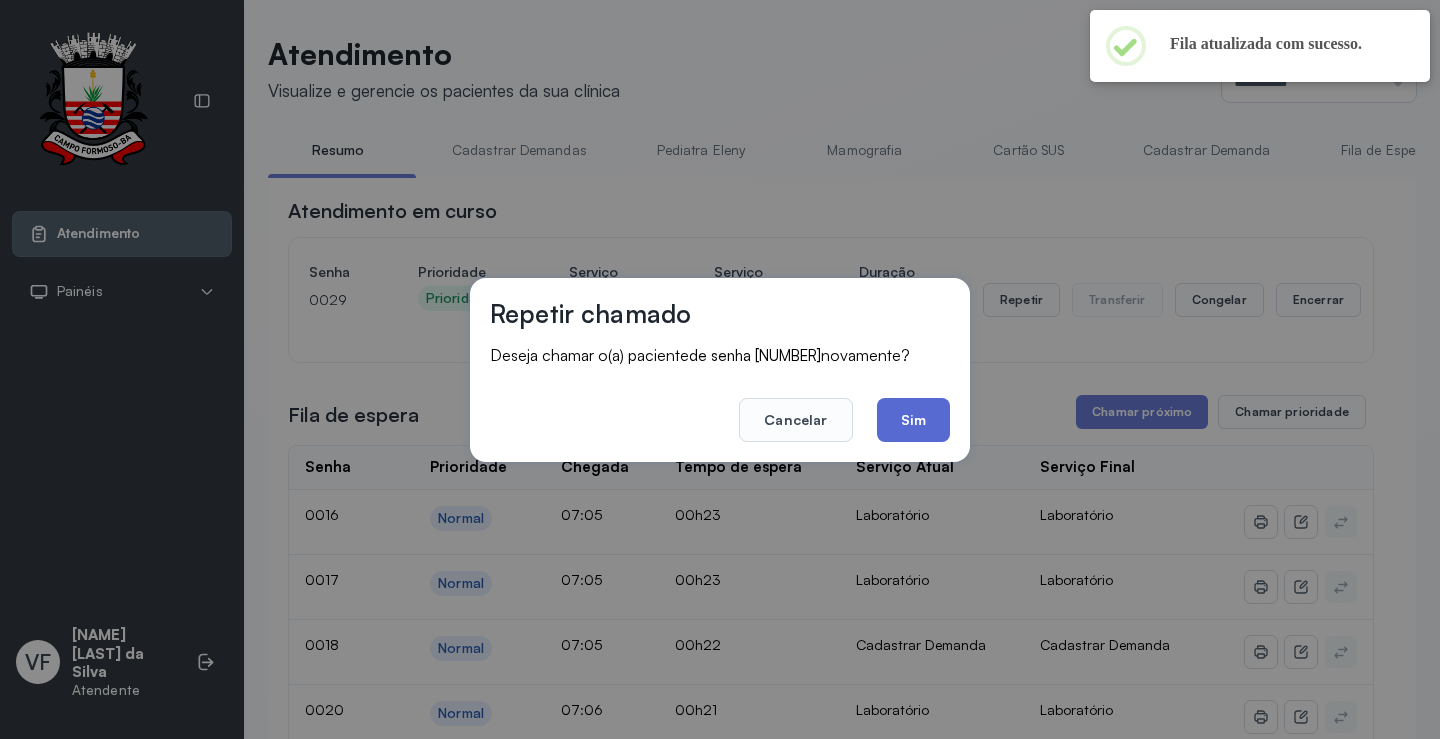 click on "Sim" 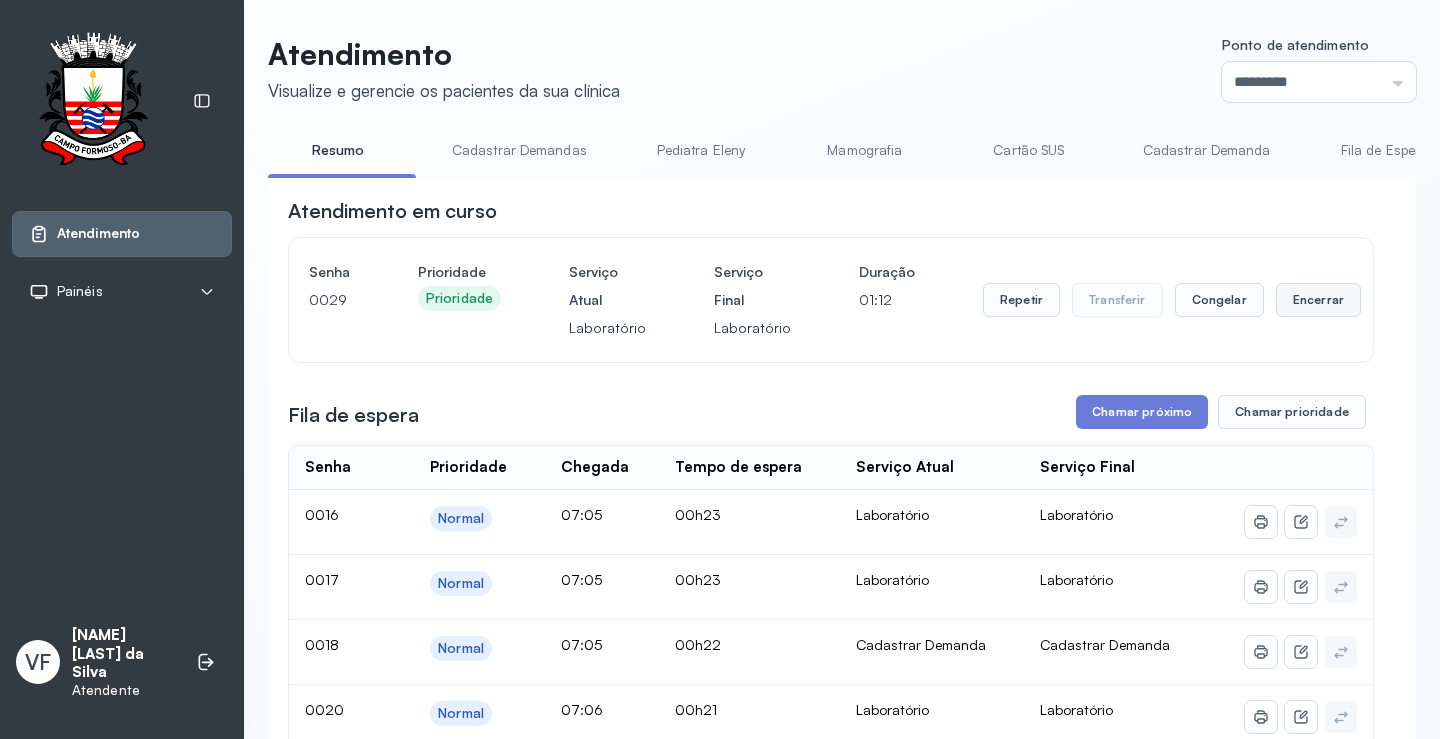 click on "Encerrar" at bounding box center (1318, 300) 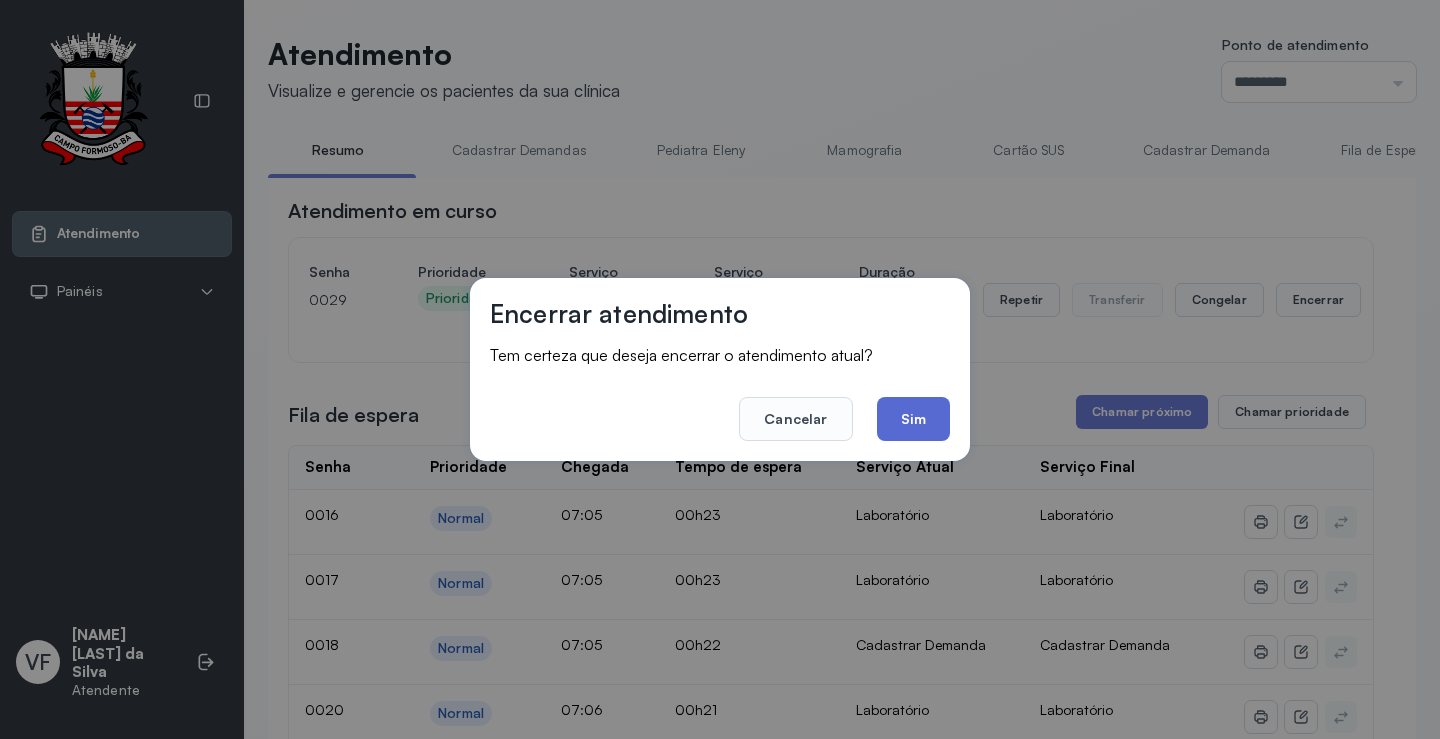 click on "Sim" 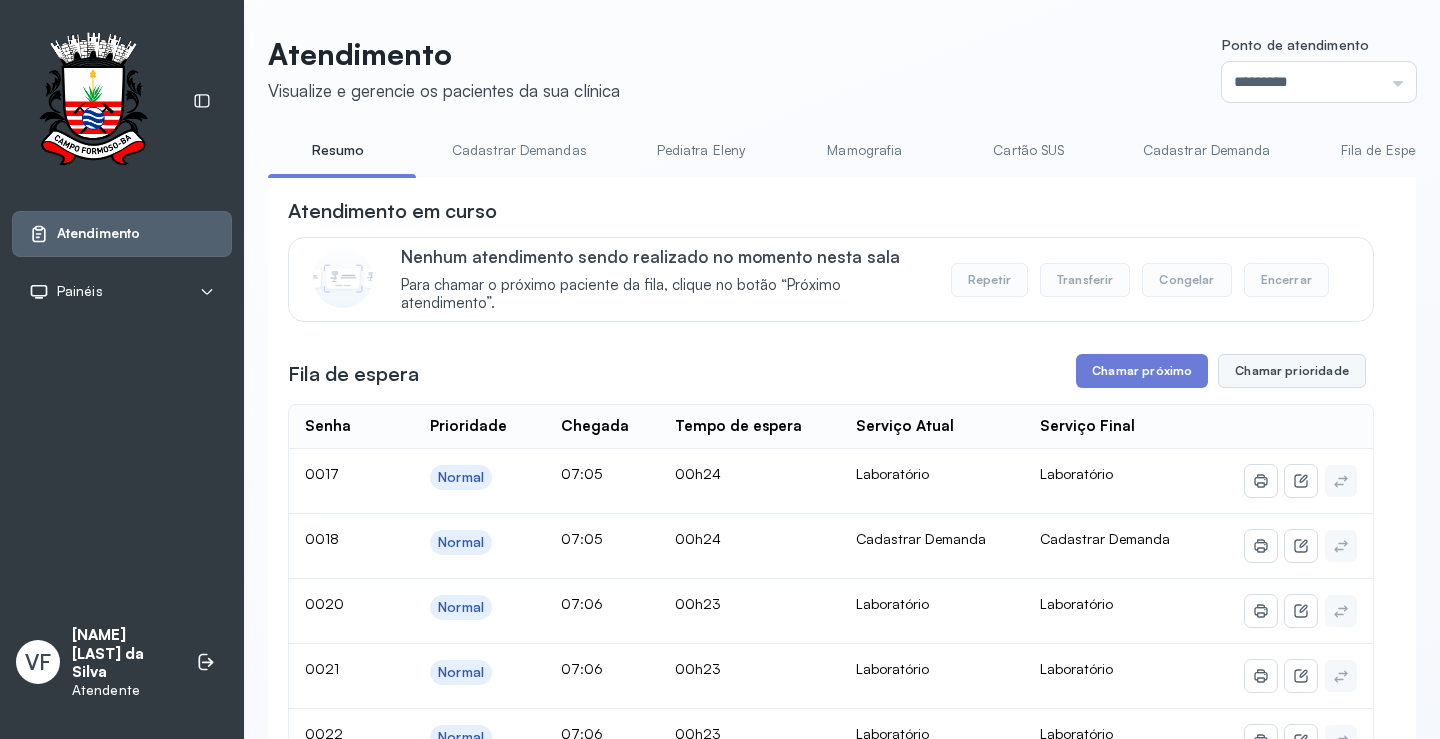 click on "Chamar prioridade" at bounding box center (1292, 371) 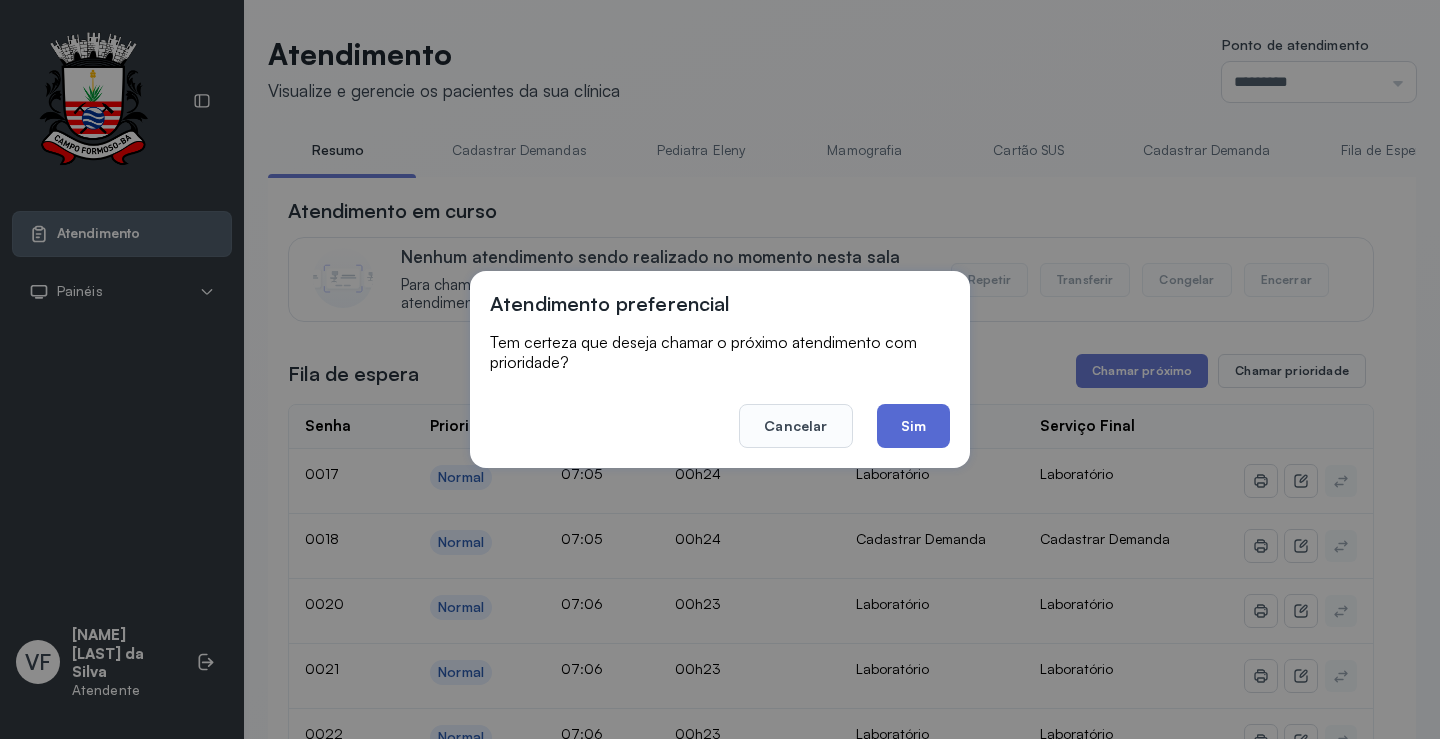 click on "Sim" 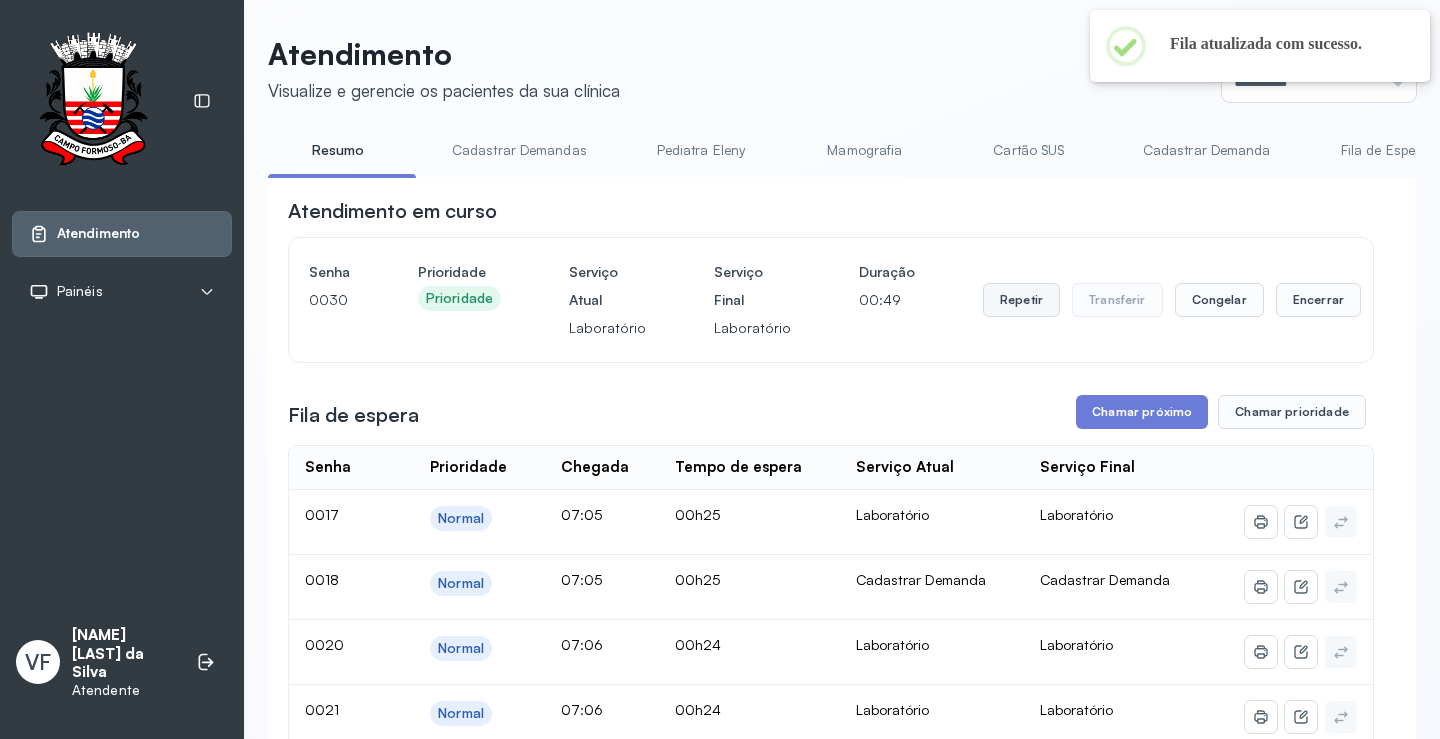 click on "Repetir" at bounding box center [1021, 300] 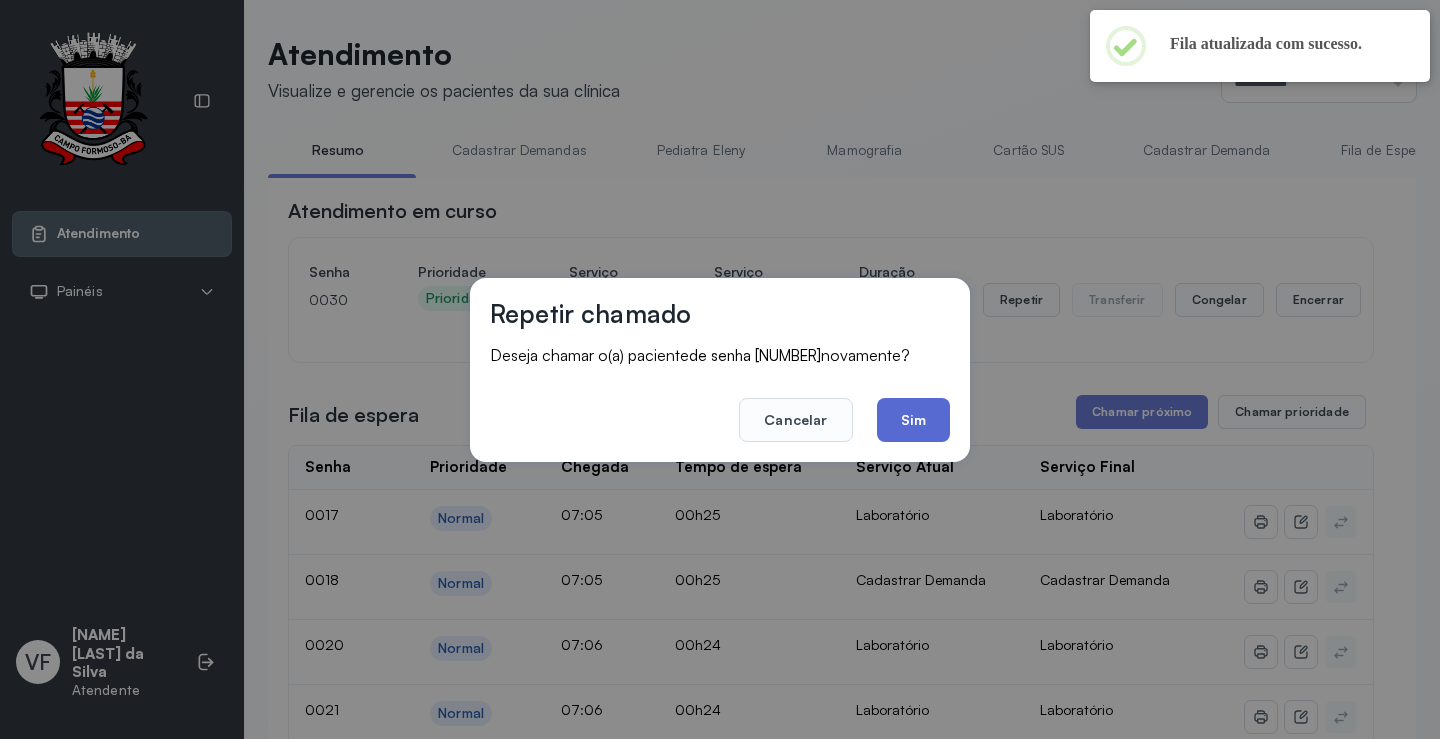 click on "Sim" 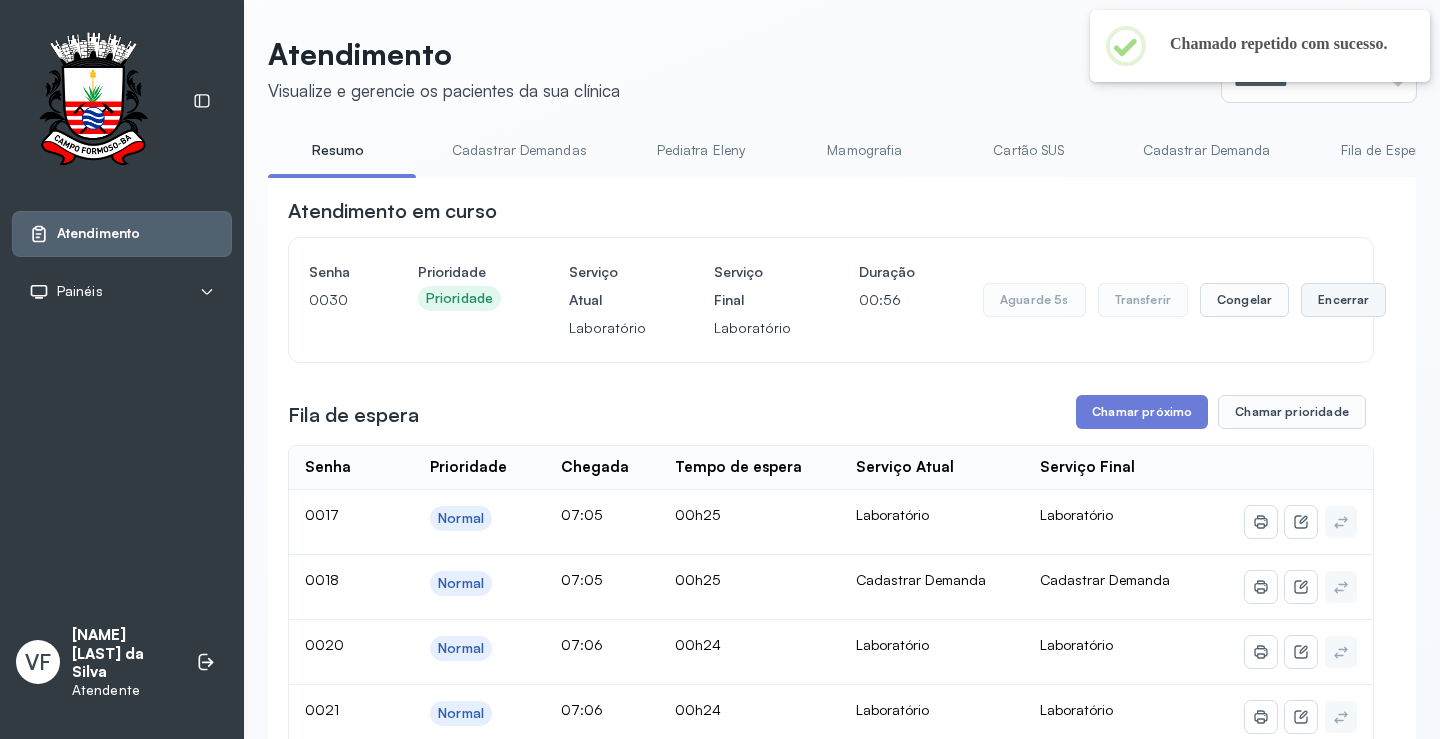 click on "Encerrar" at bounding box center [1343, 300] 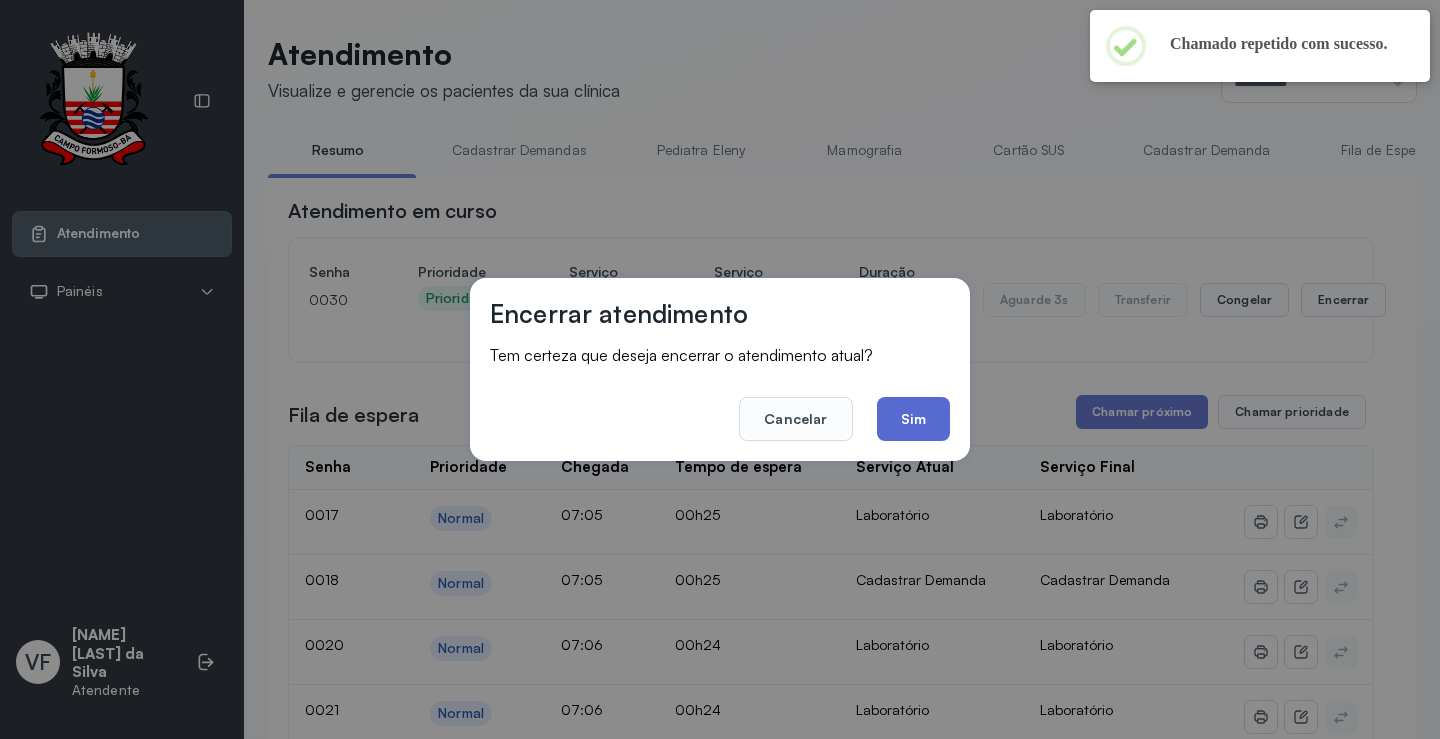 click on "Sim" 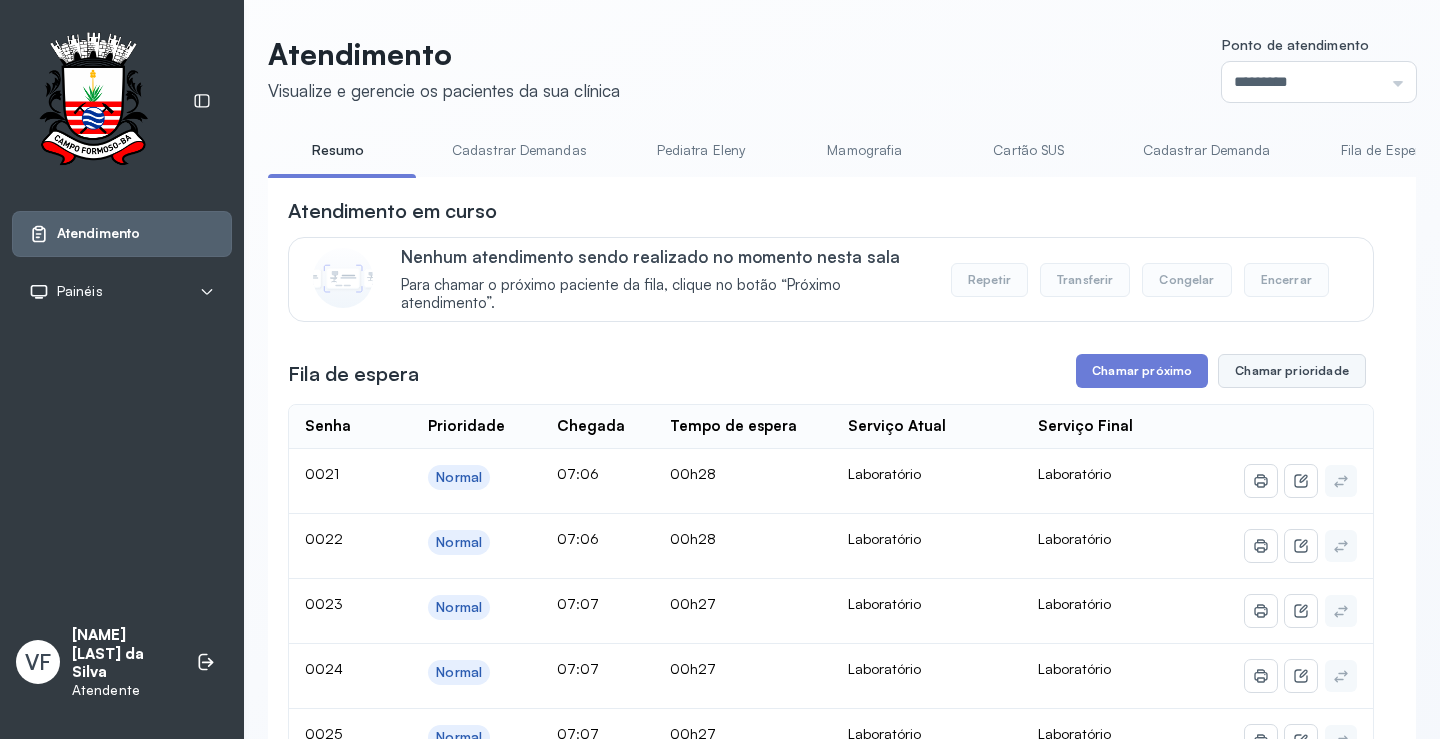 click on "Chamar prioridade" at bounding box center (1292, 371) 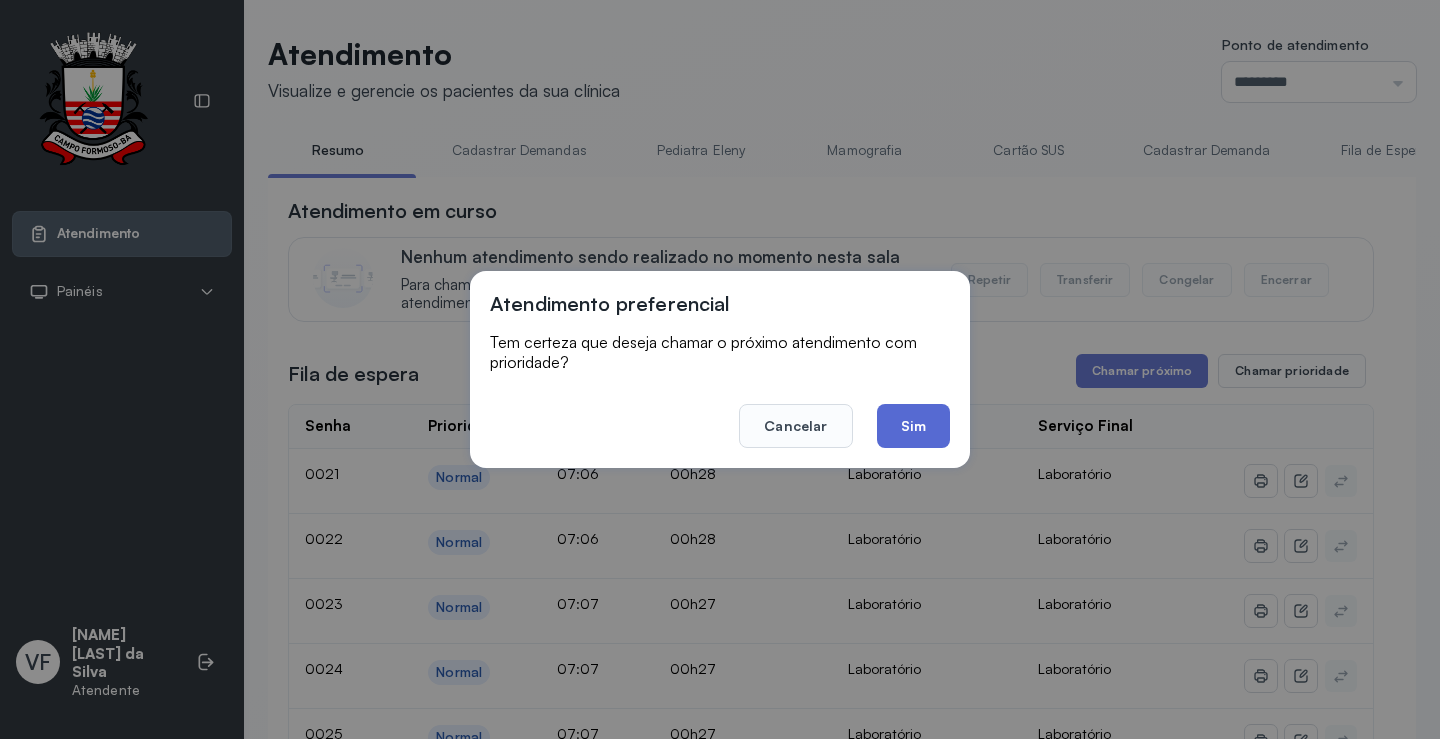 click on "Sim" 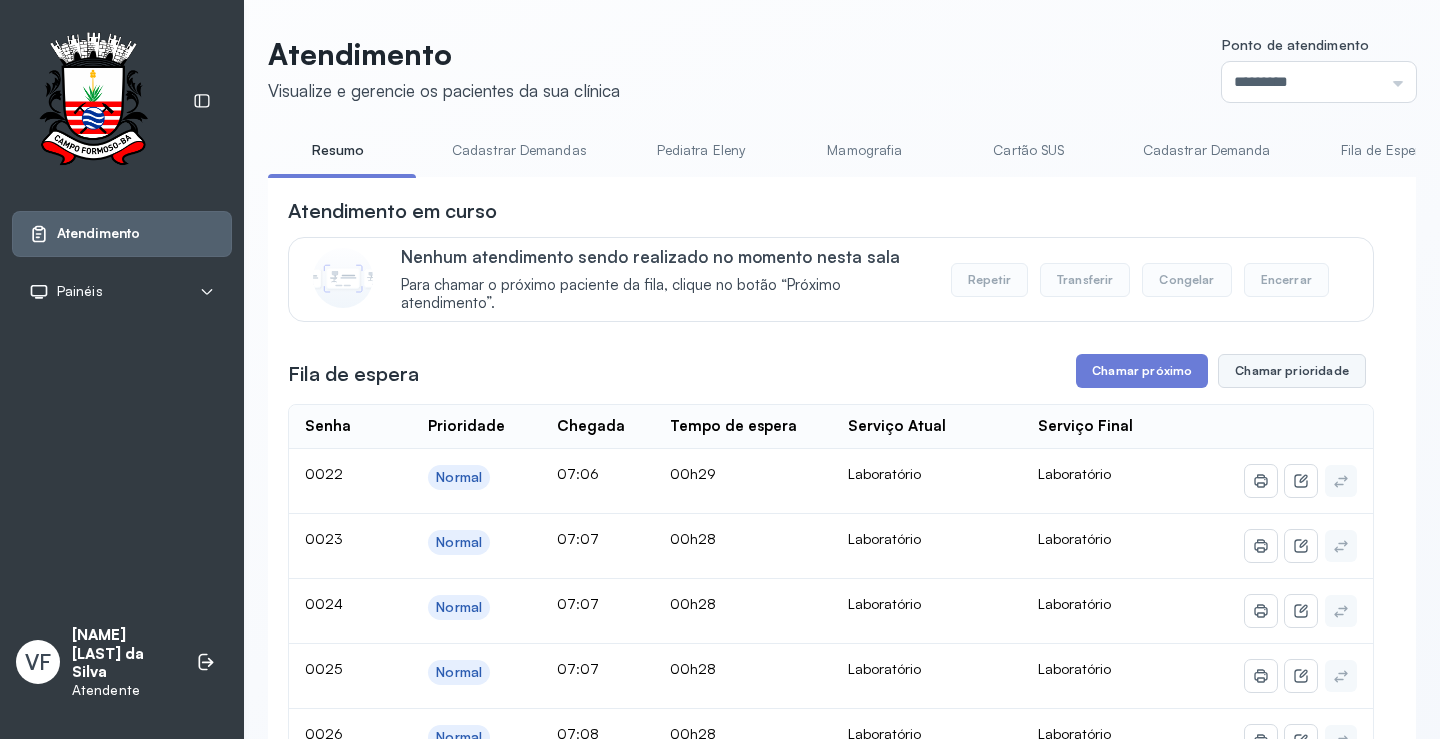 click on "Chamar prioridade" at bounding box center [1292, 371] 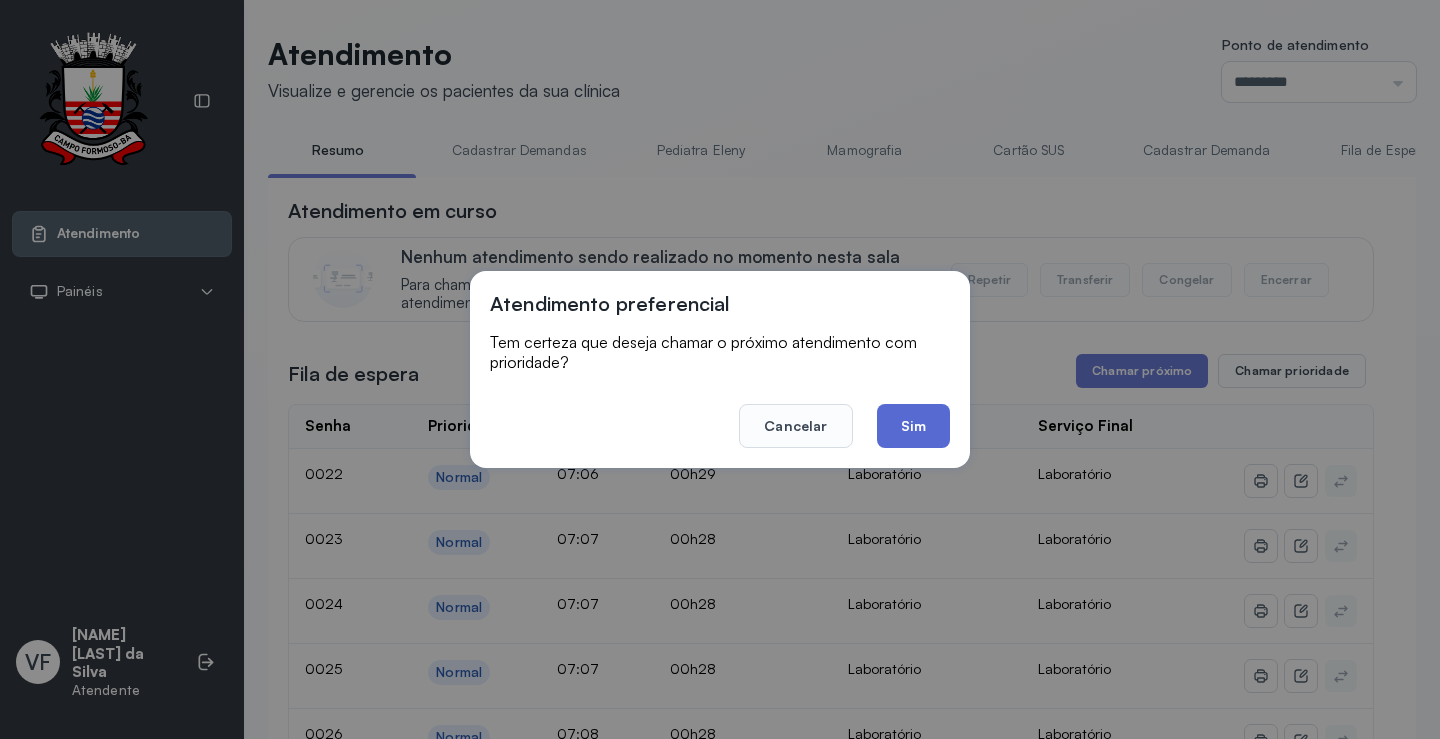 click on "Sim" 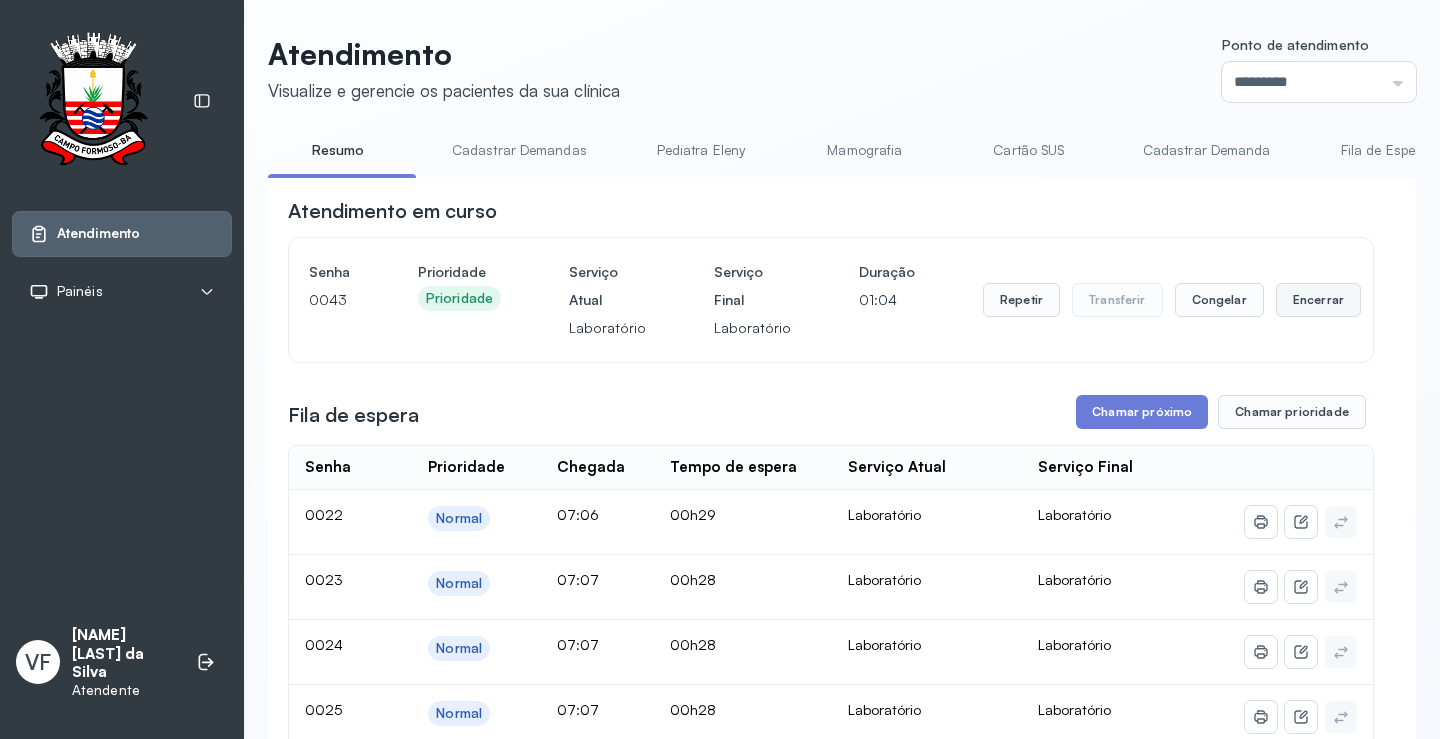 click on "Encerrar" at bounding box center [1318, 300] 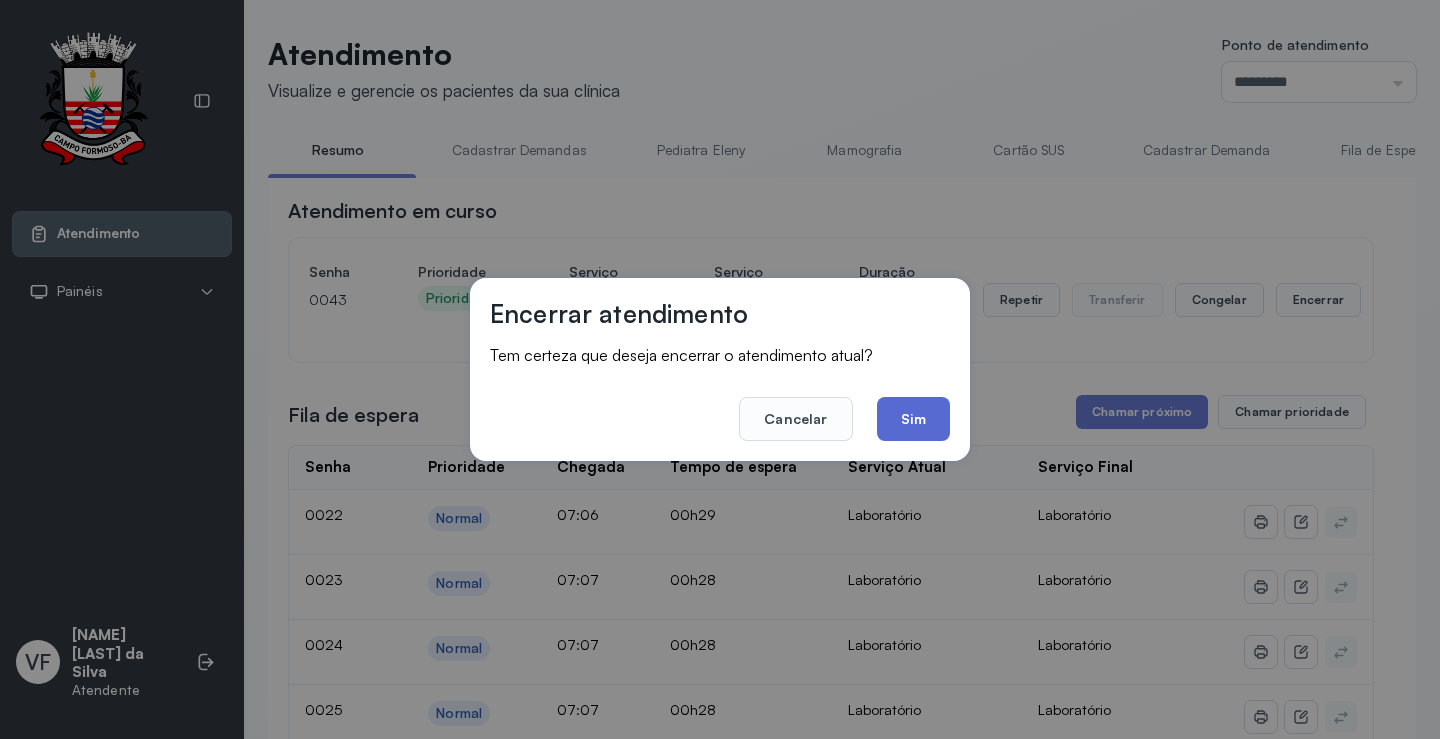 click on "Sim" 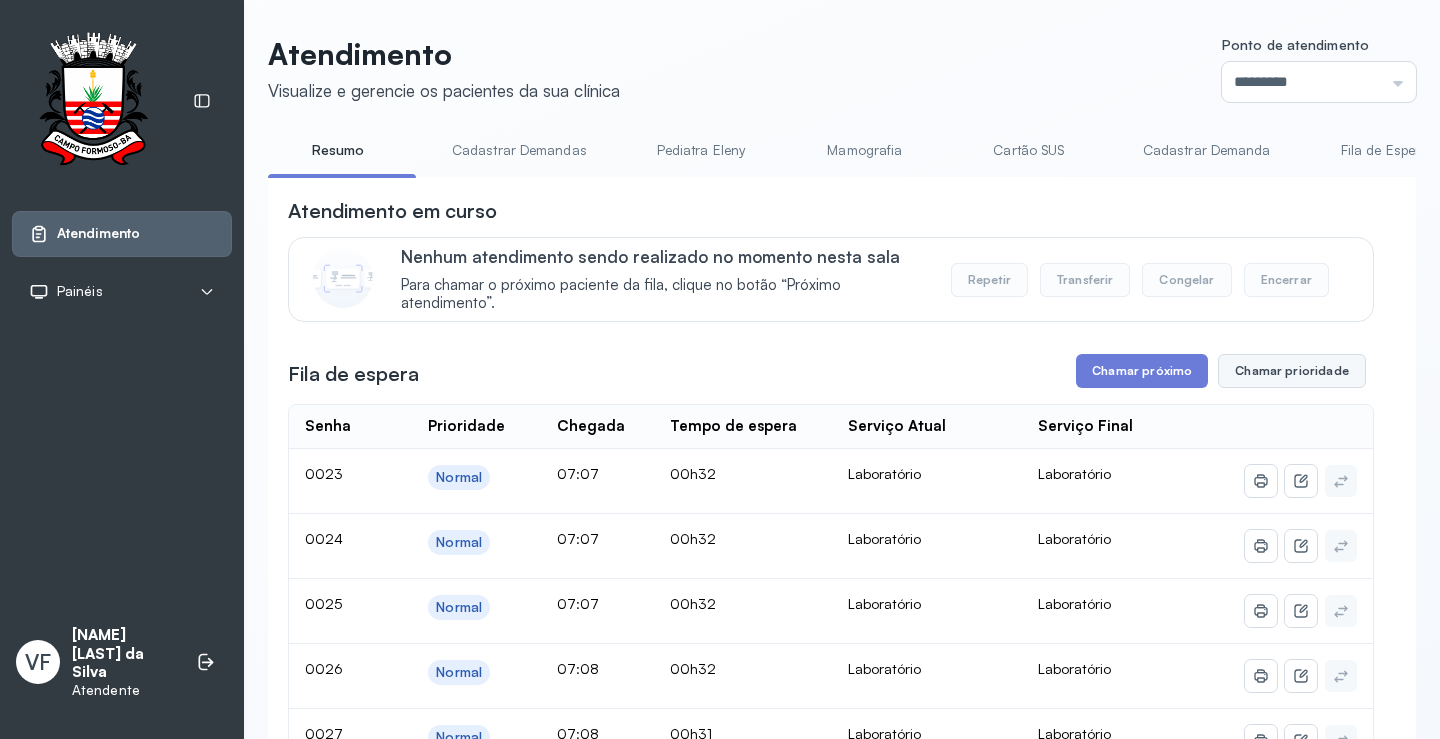 click on "Chamar prioridade" at bounding box center [1292, 371] 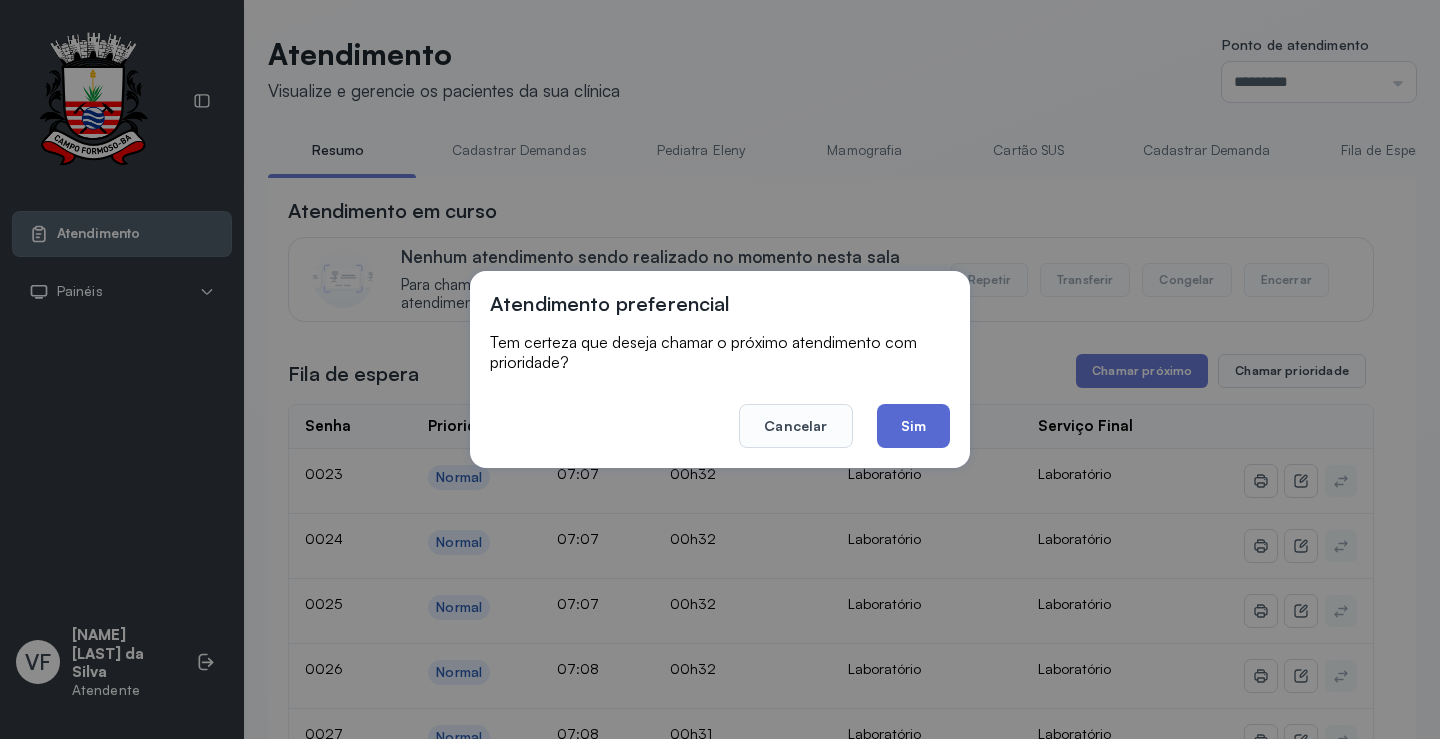 click on "Sim" 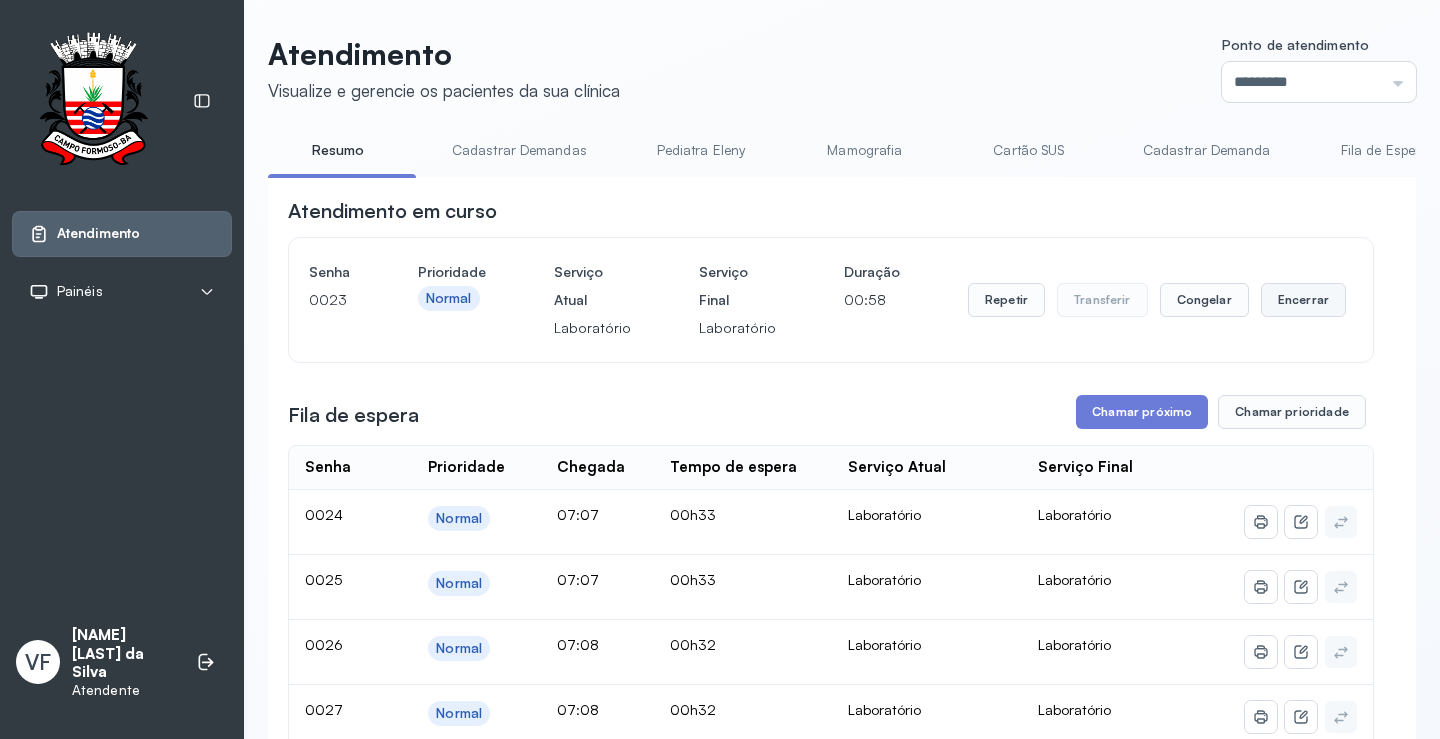 click on "Encerrar" at bounding box center [1303, 300] 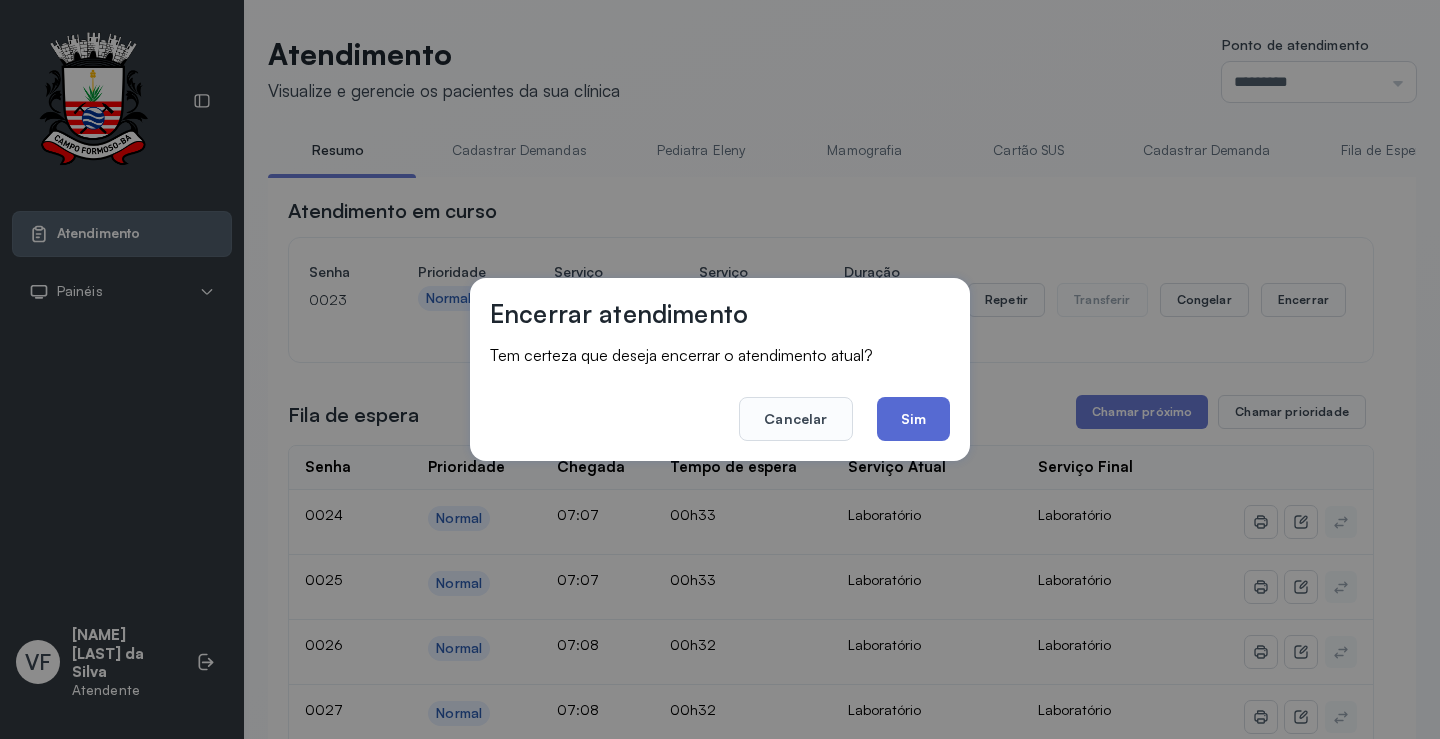 click on "Sim" 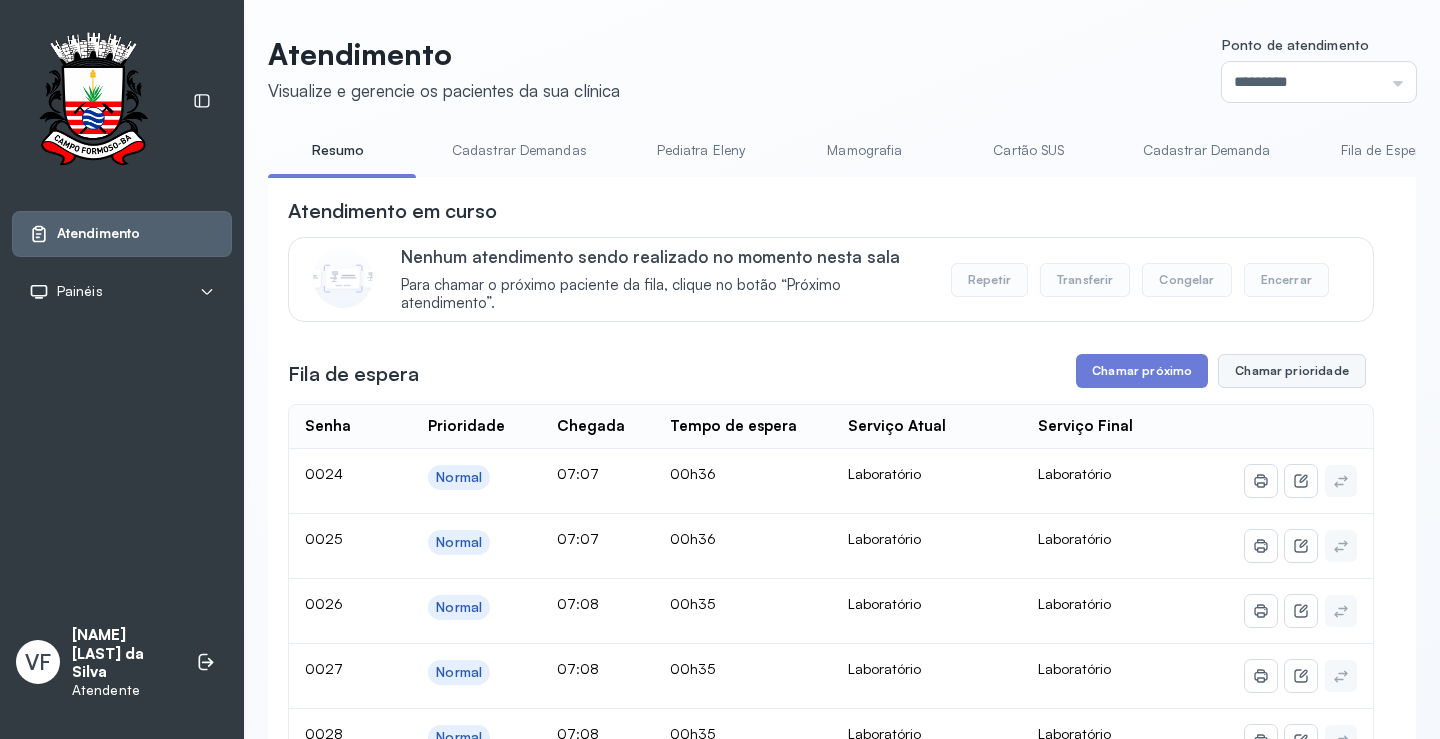 click on "Chamar prioridade" at bounding box center [1292, 371] 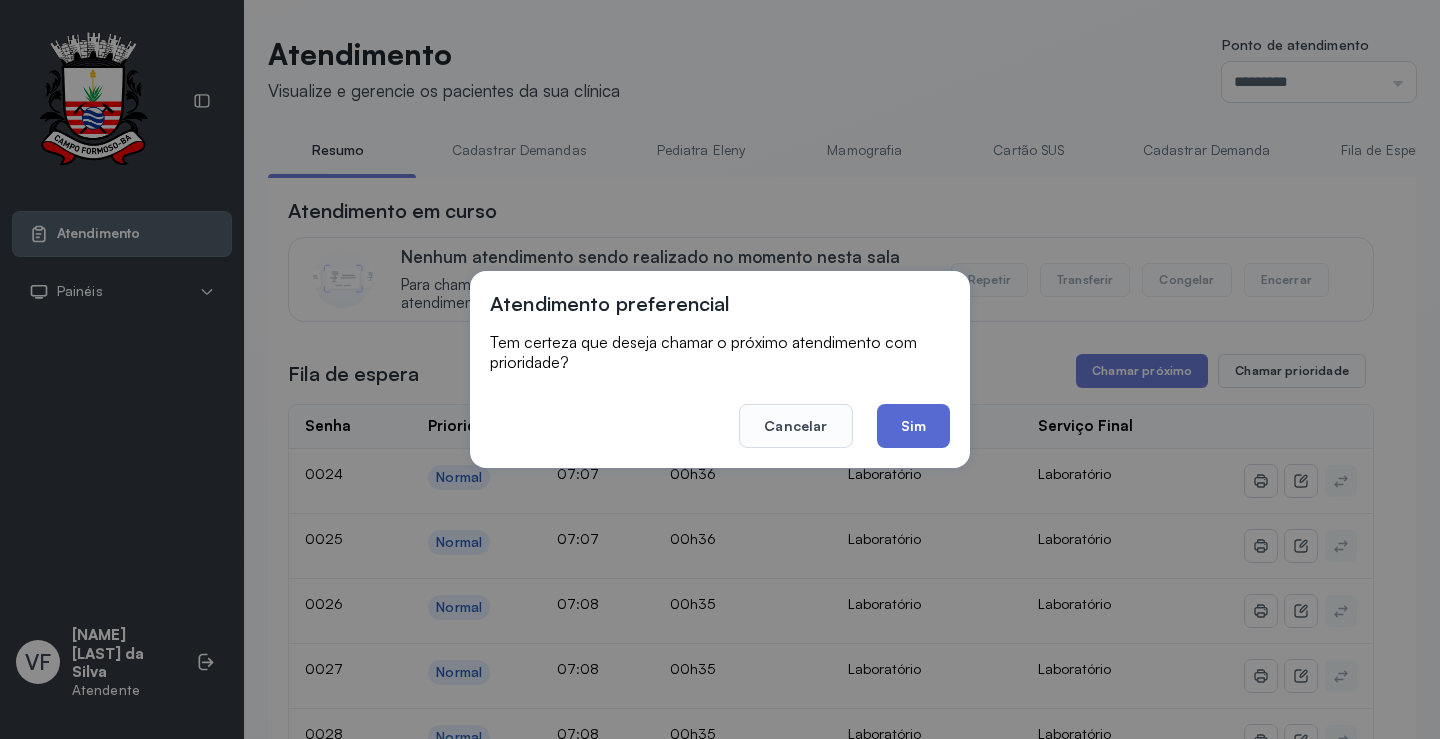click on "Sim" 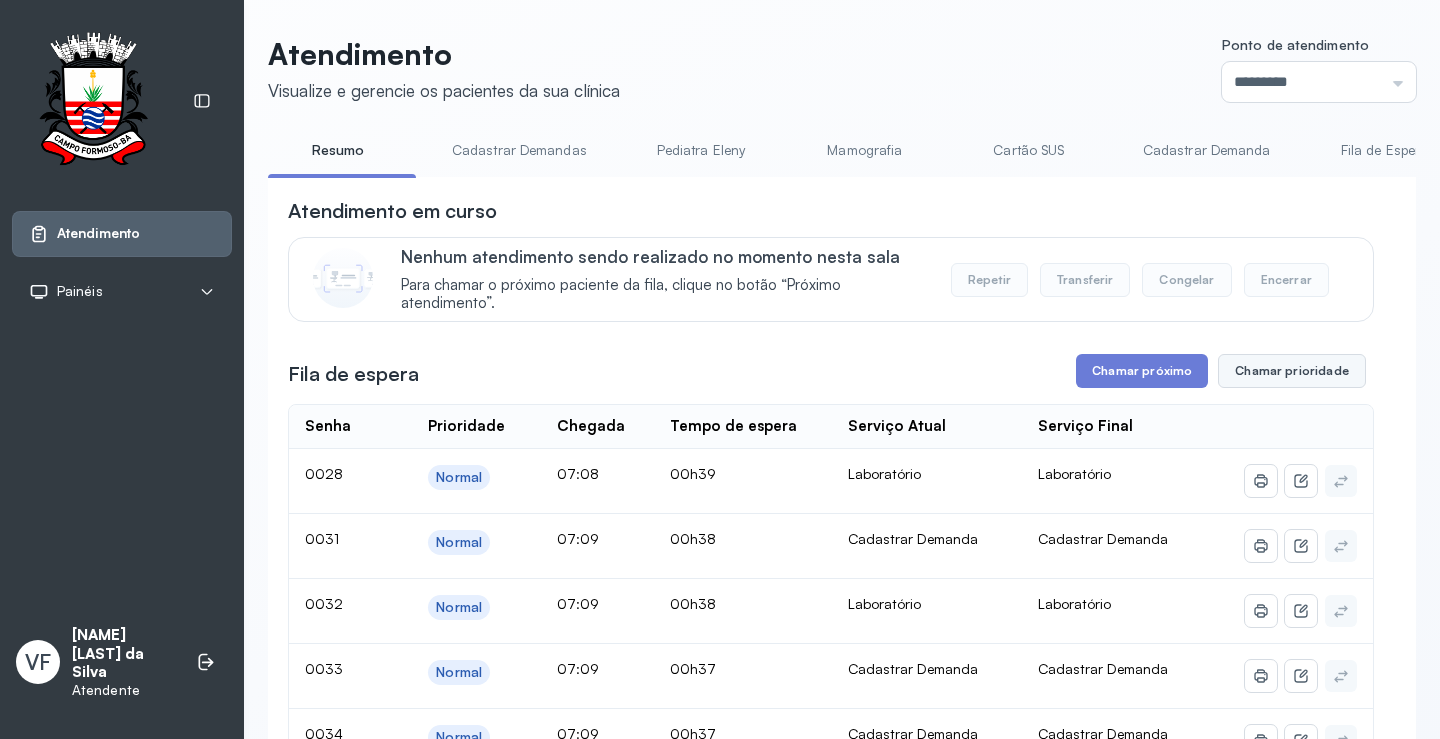 click on "Chamar prioridade" at bounding box center (1292, 371) 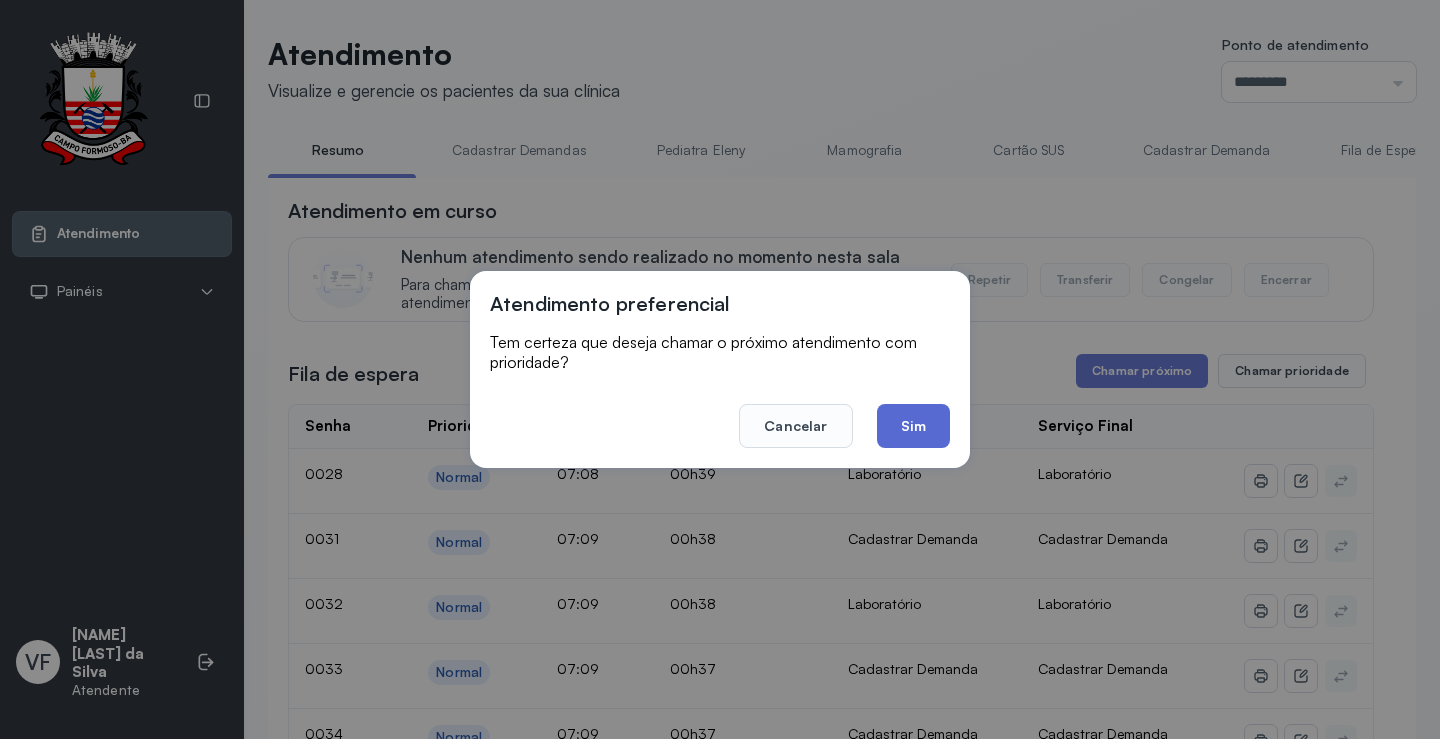 click on "Sim" 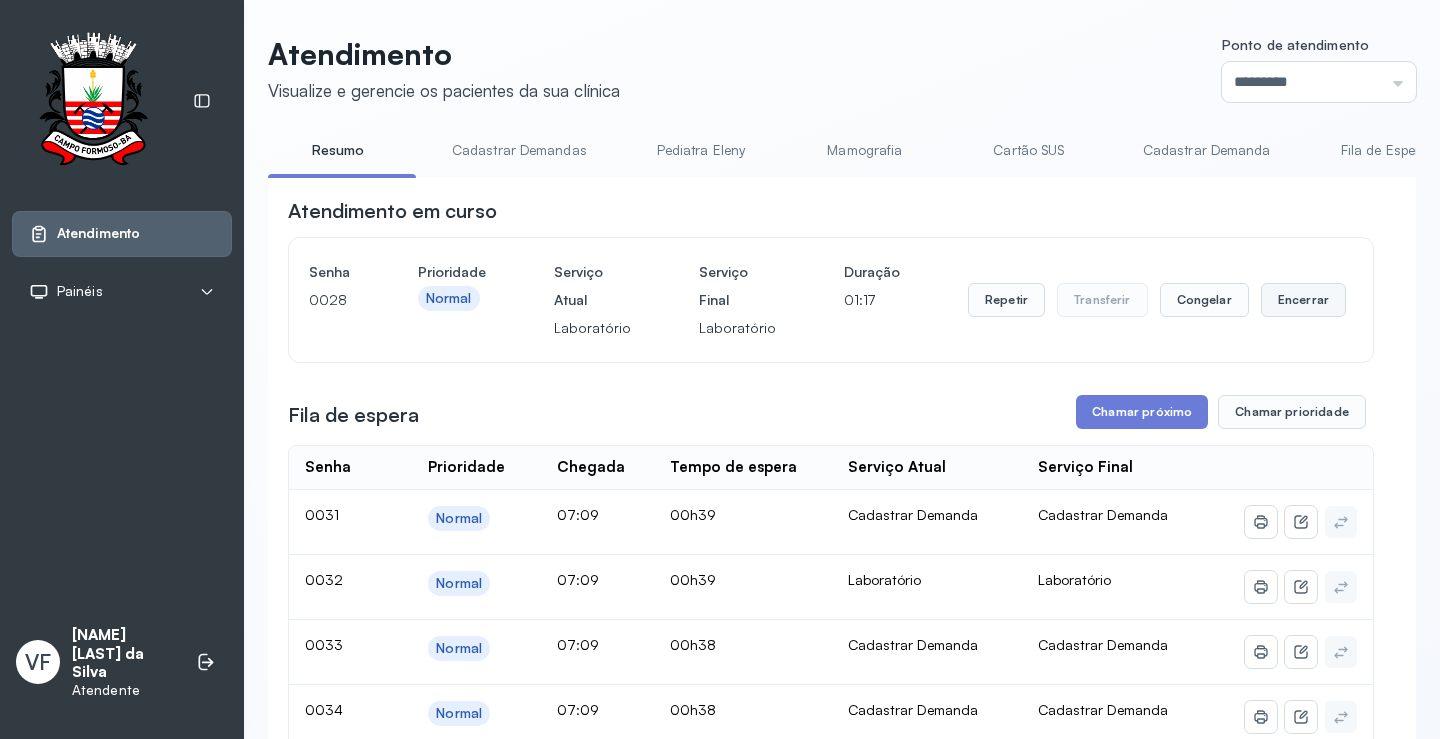 click on "Encerrar" at bounding box center [1303, 300] 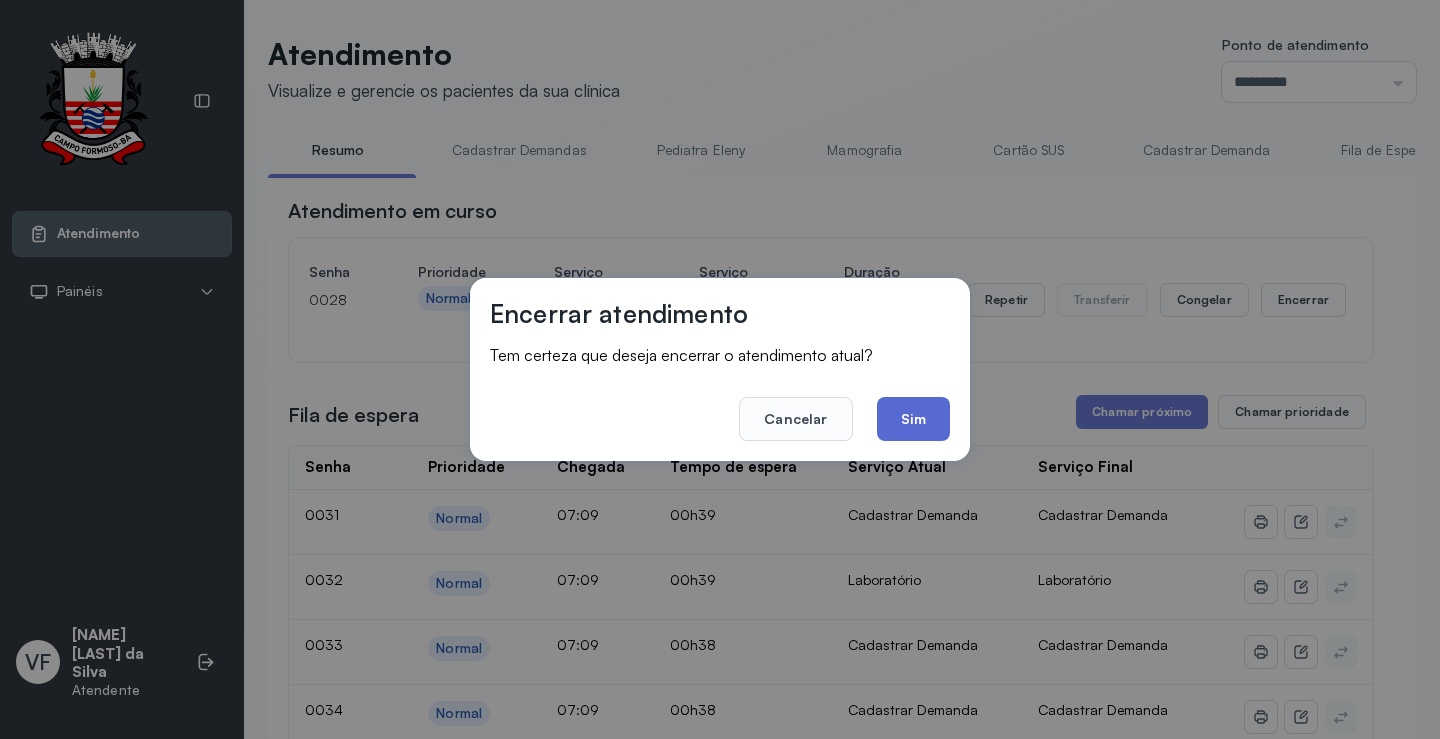 click on "Sim" 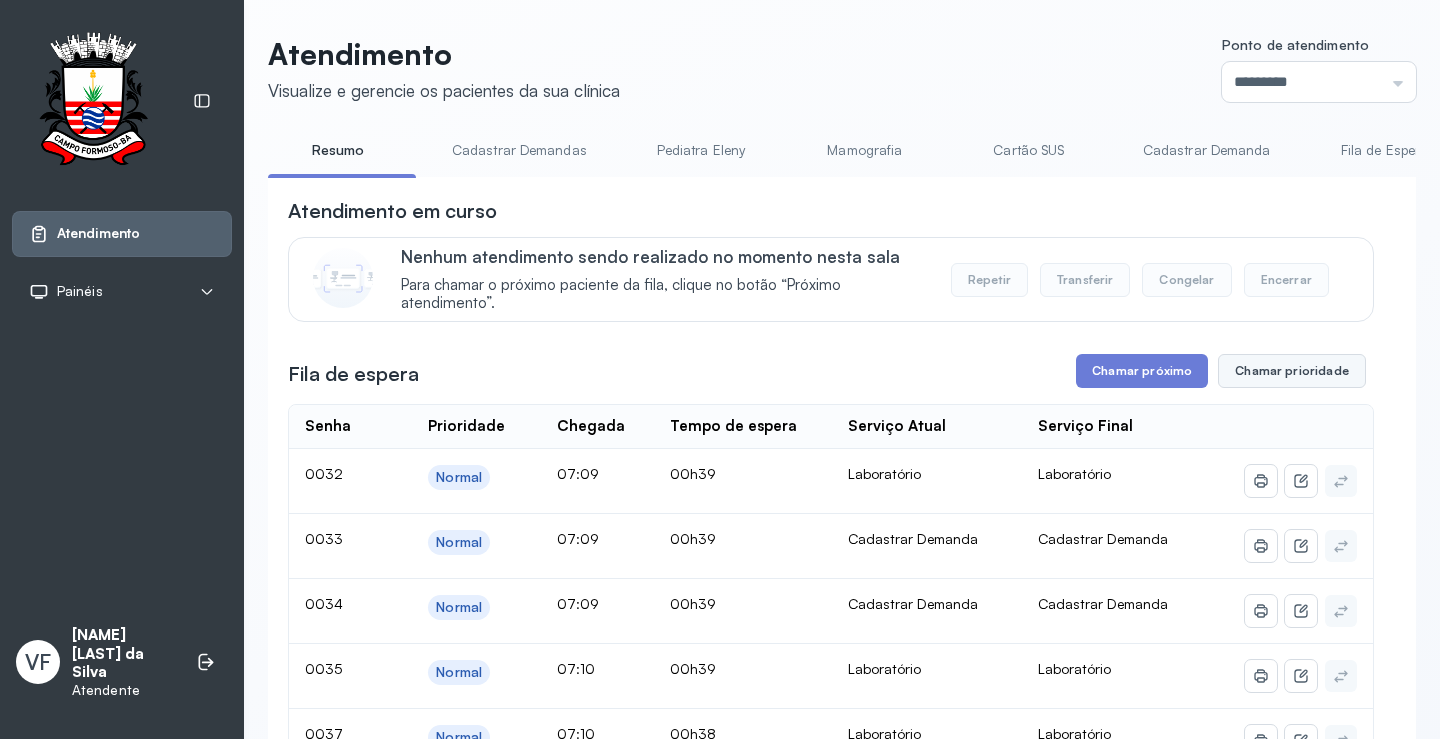 click on "Chamar prioridade" at bounding box center (1292, 371) 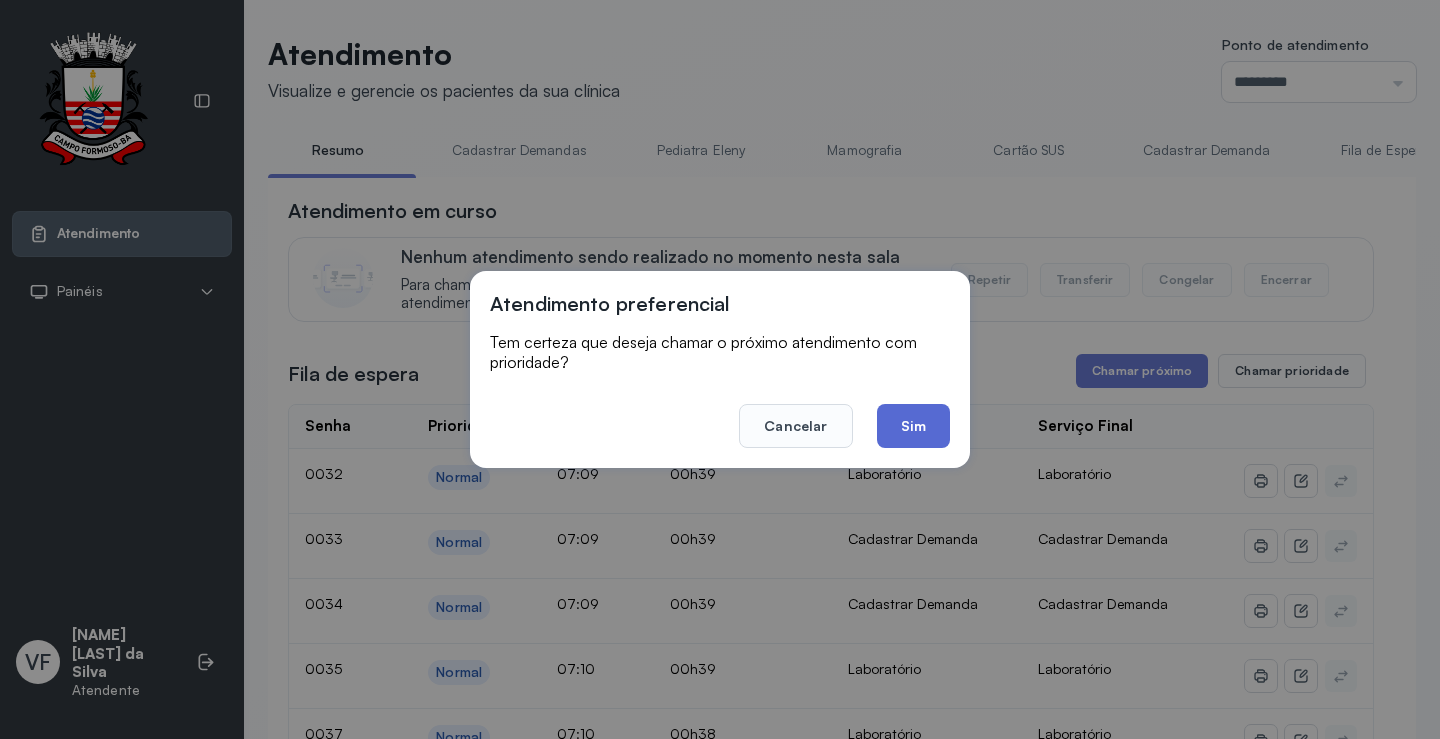 click on "Sim" 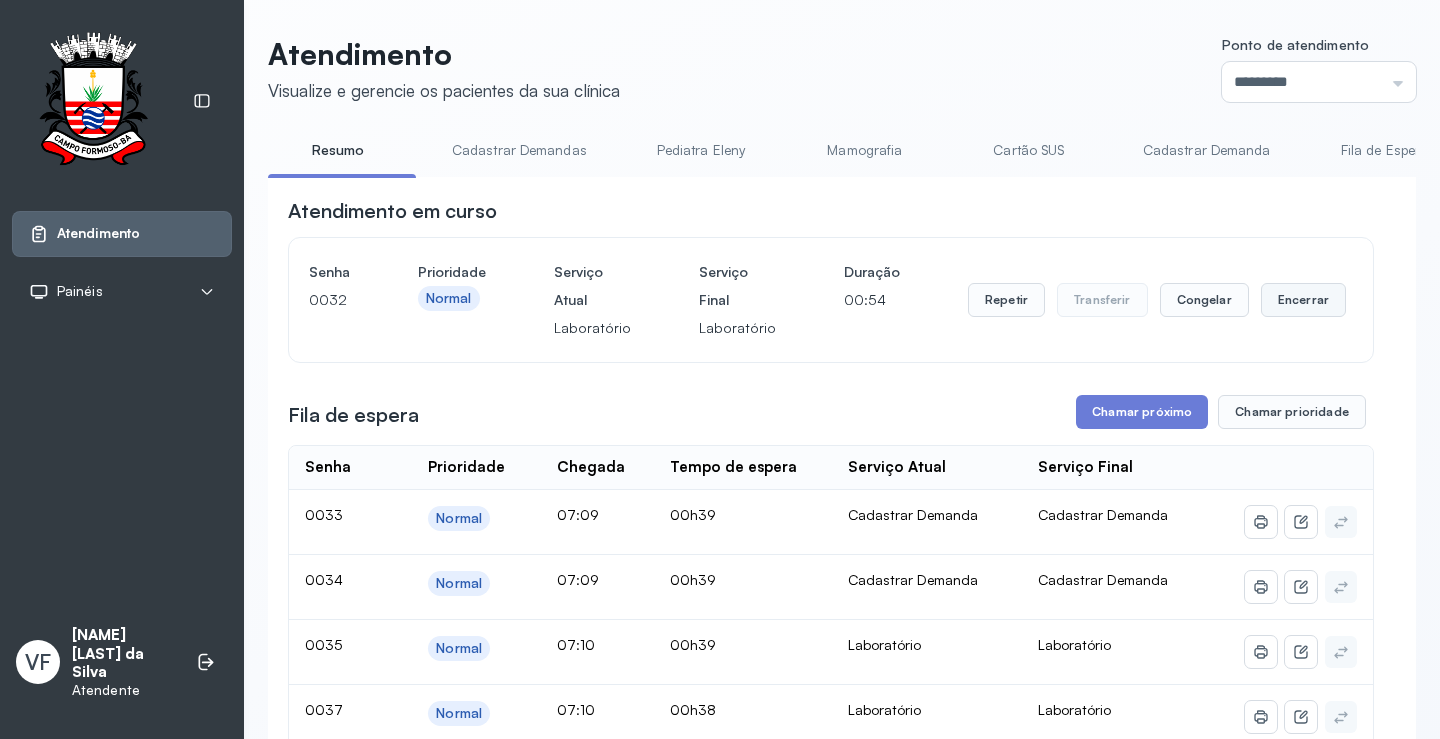 click on "Encerrar" at bounding box center (1303, 300) 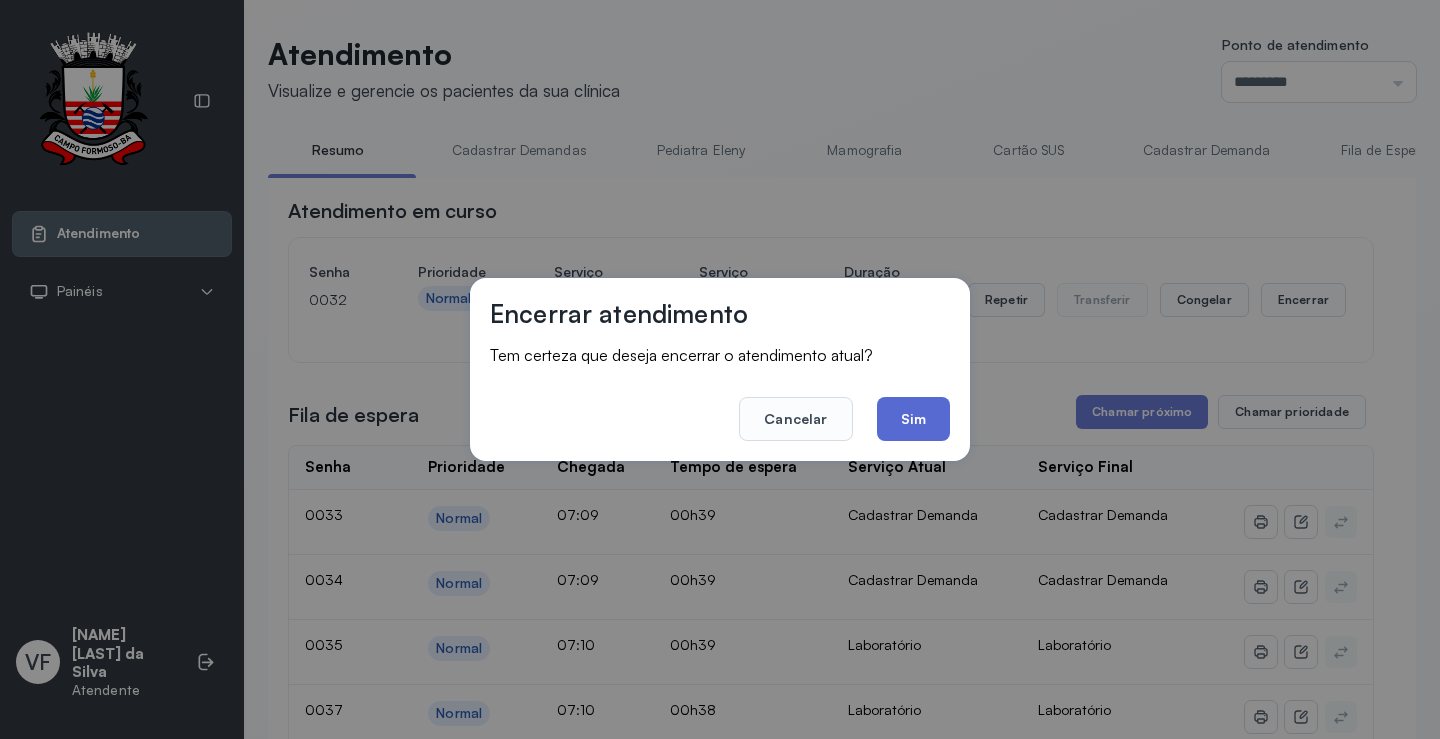 click on "Sim" 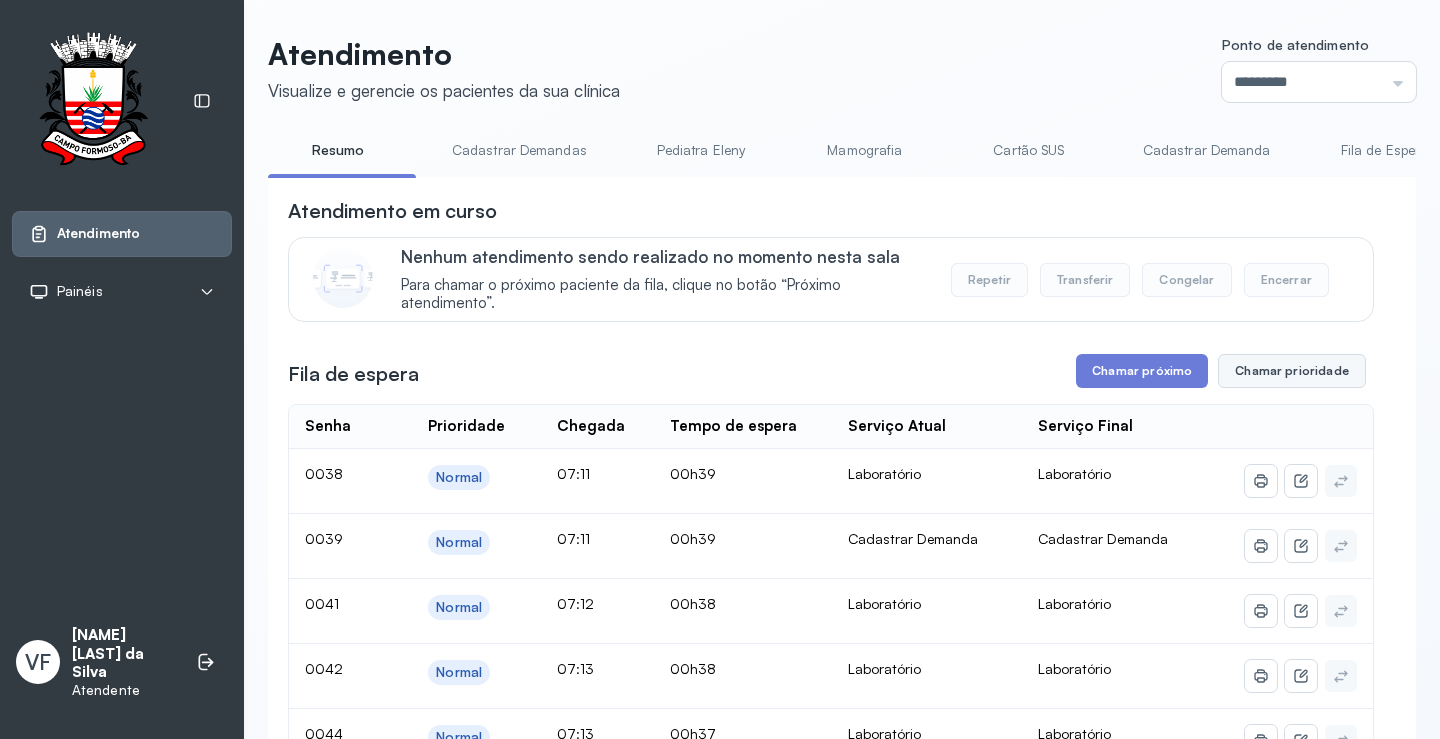 click on "Chamar prioridade" at bounding box center (1292, 371) 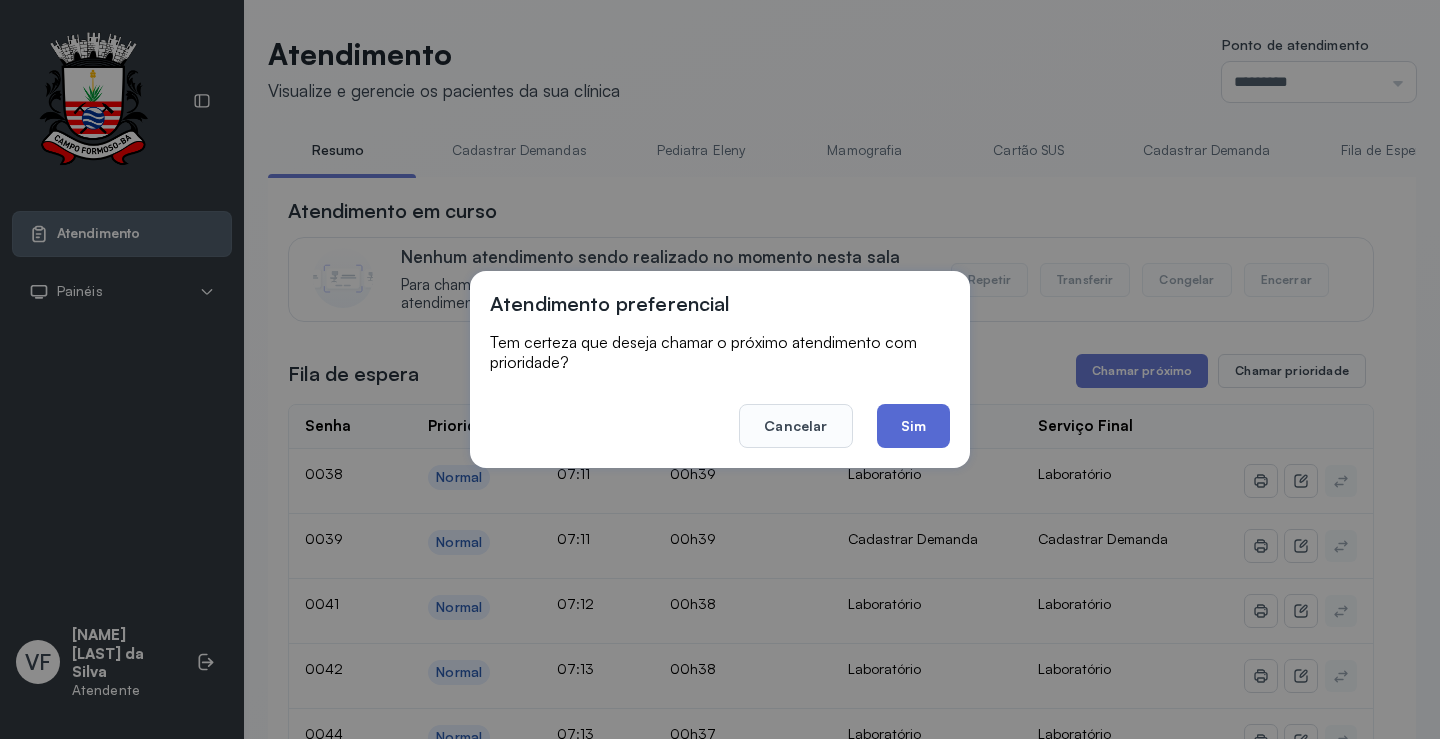 click on "Sim" 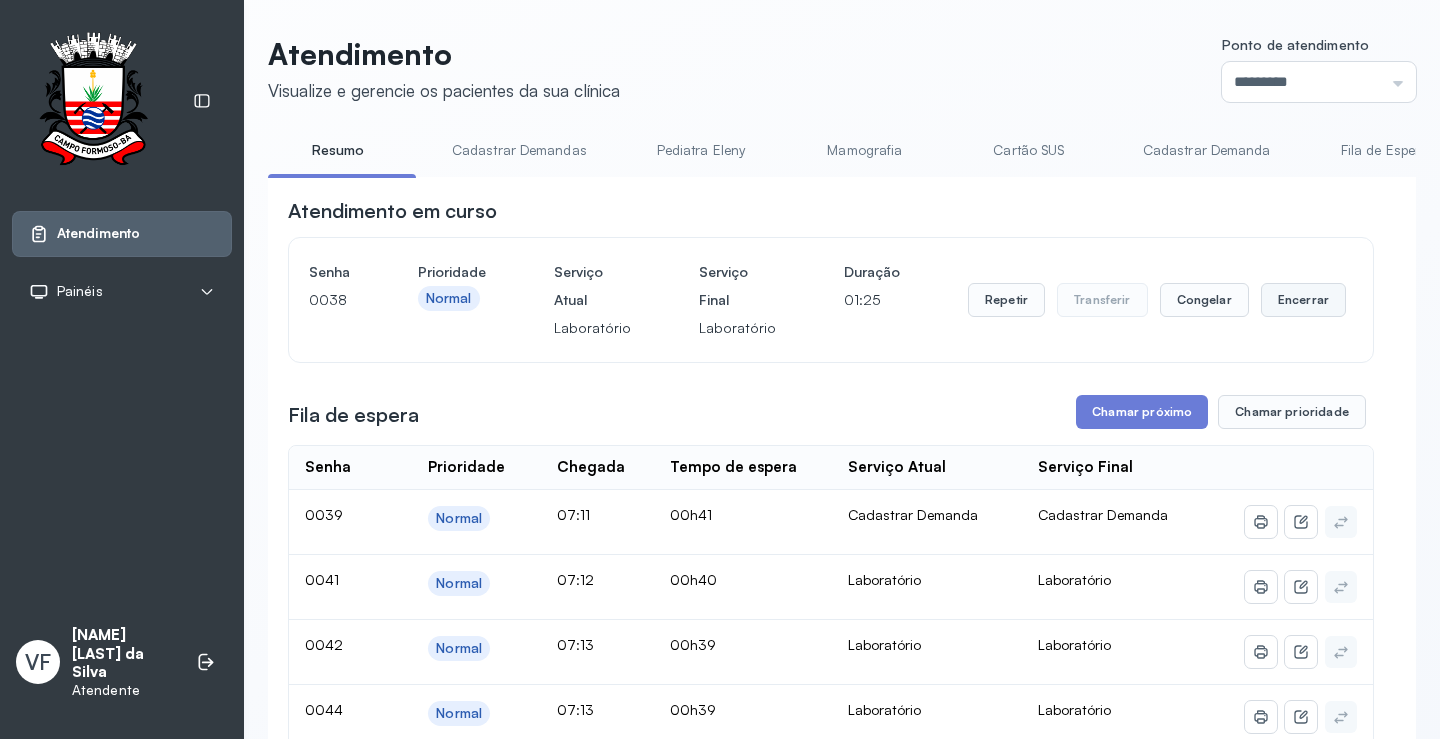 click on "Encerrar" at bounding box center (1303, 300) 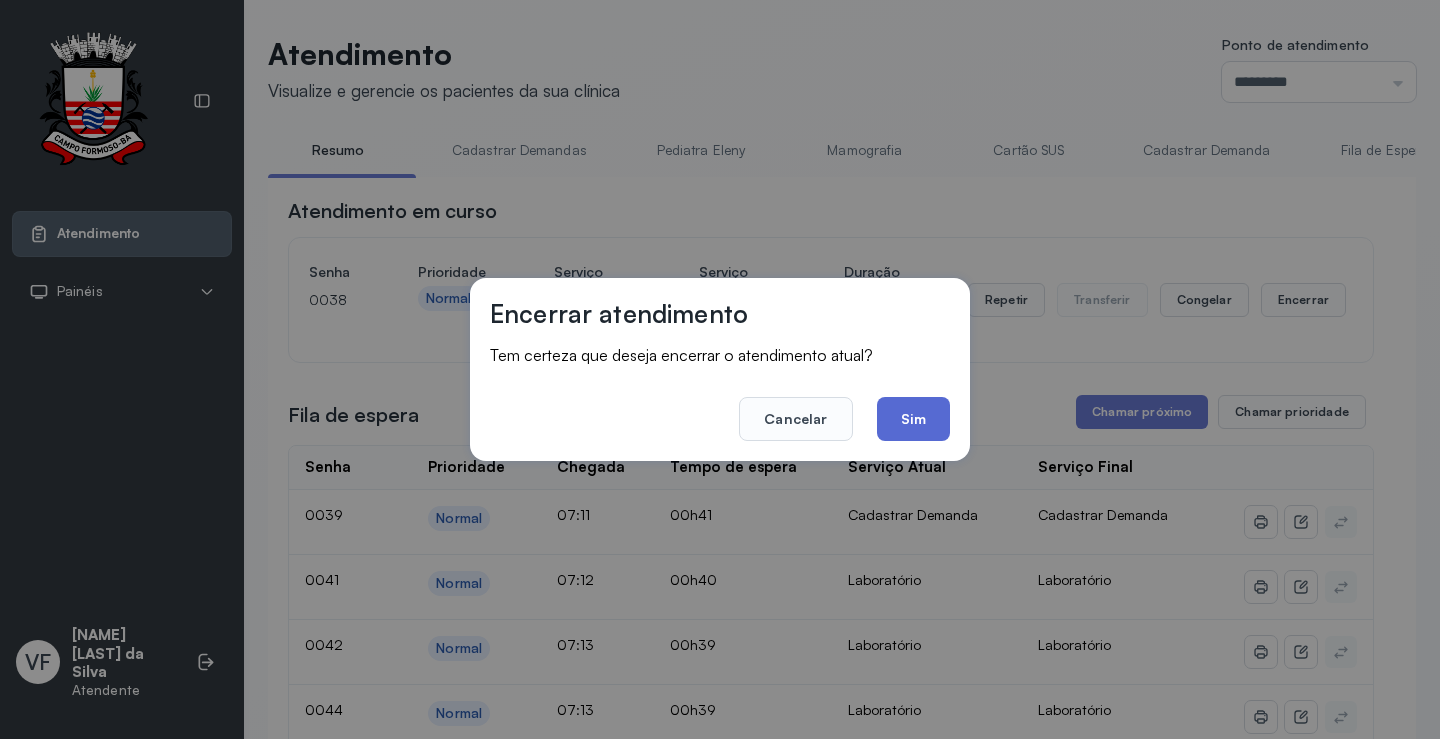 click on "Sim" 